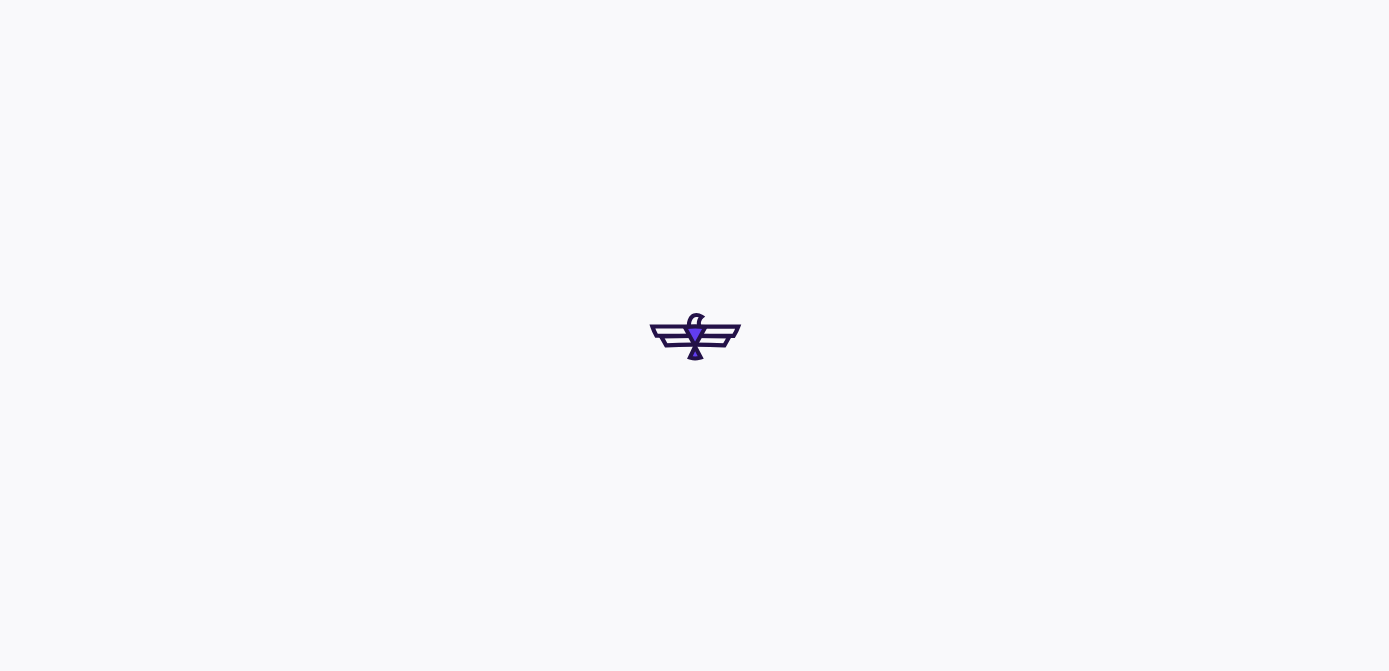 scroll, scrollTop: 0, scrollLeft: 0, axis: both 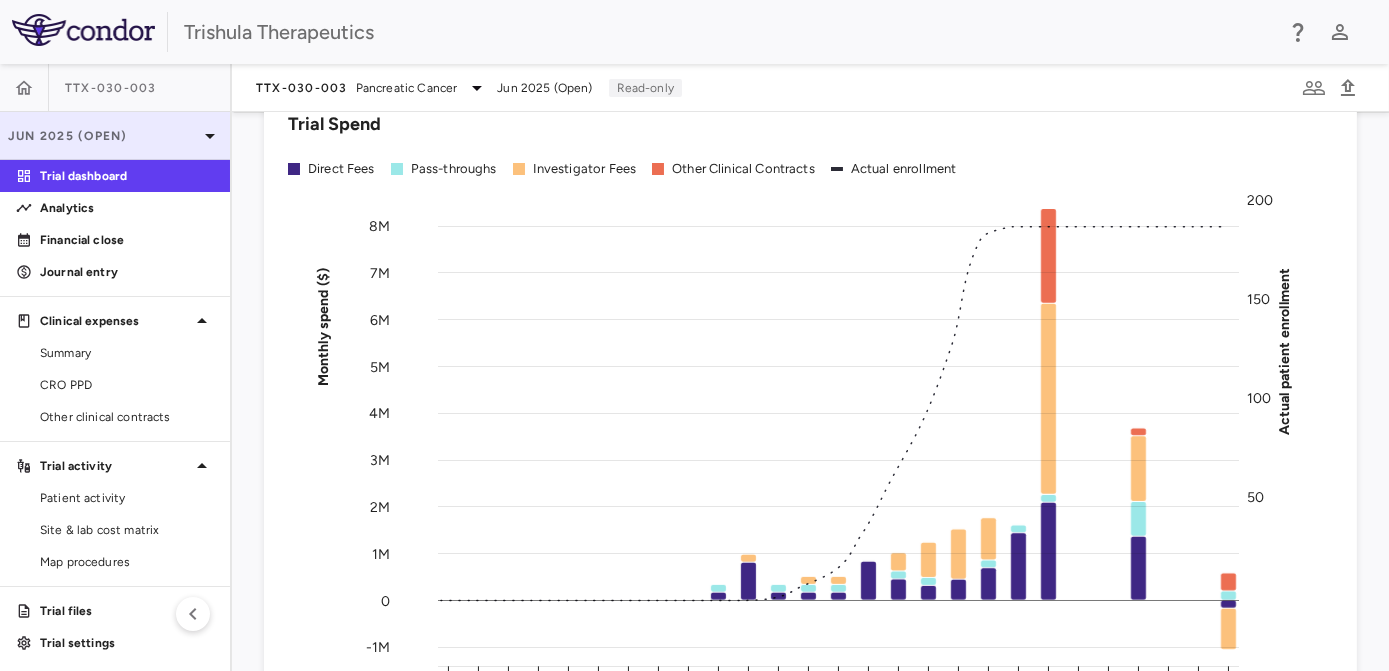 click on "Jun 2025 (Open)" at bounding box center (103, 136) 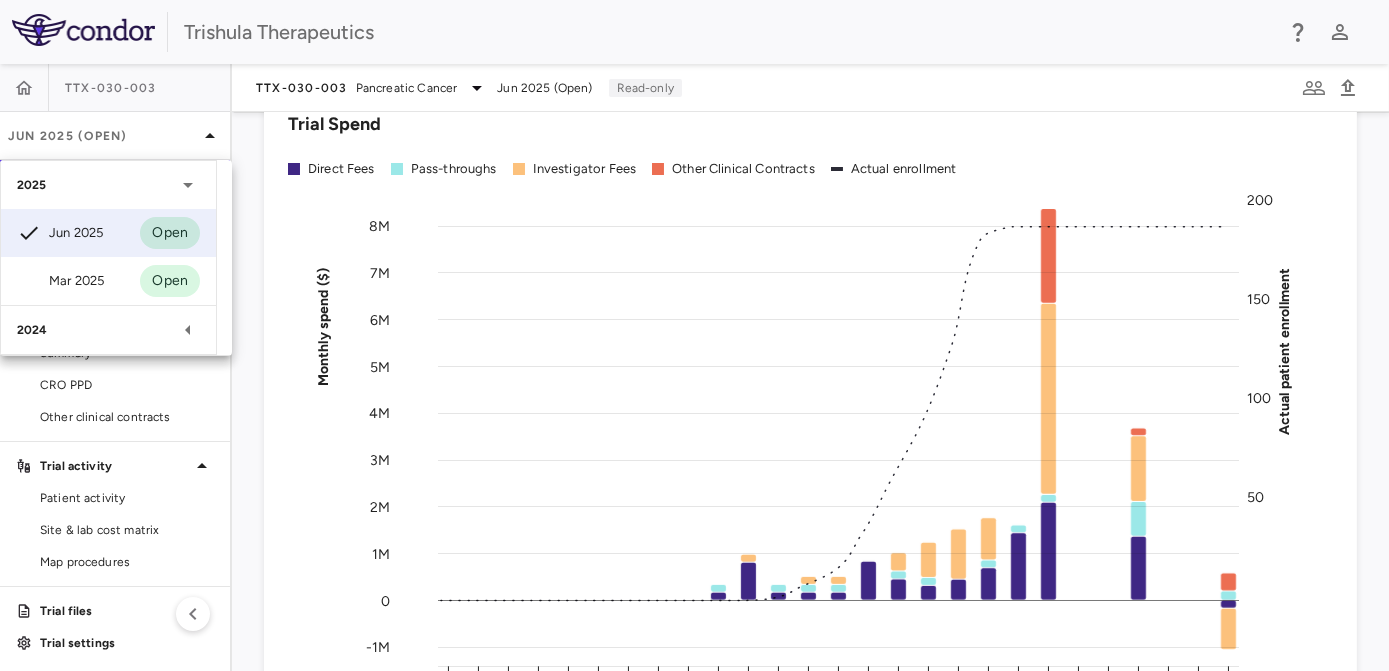 click on "2024" at bounding box center (96, 330) 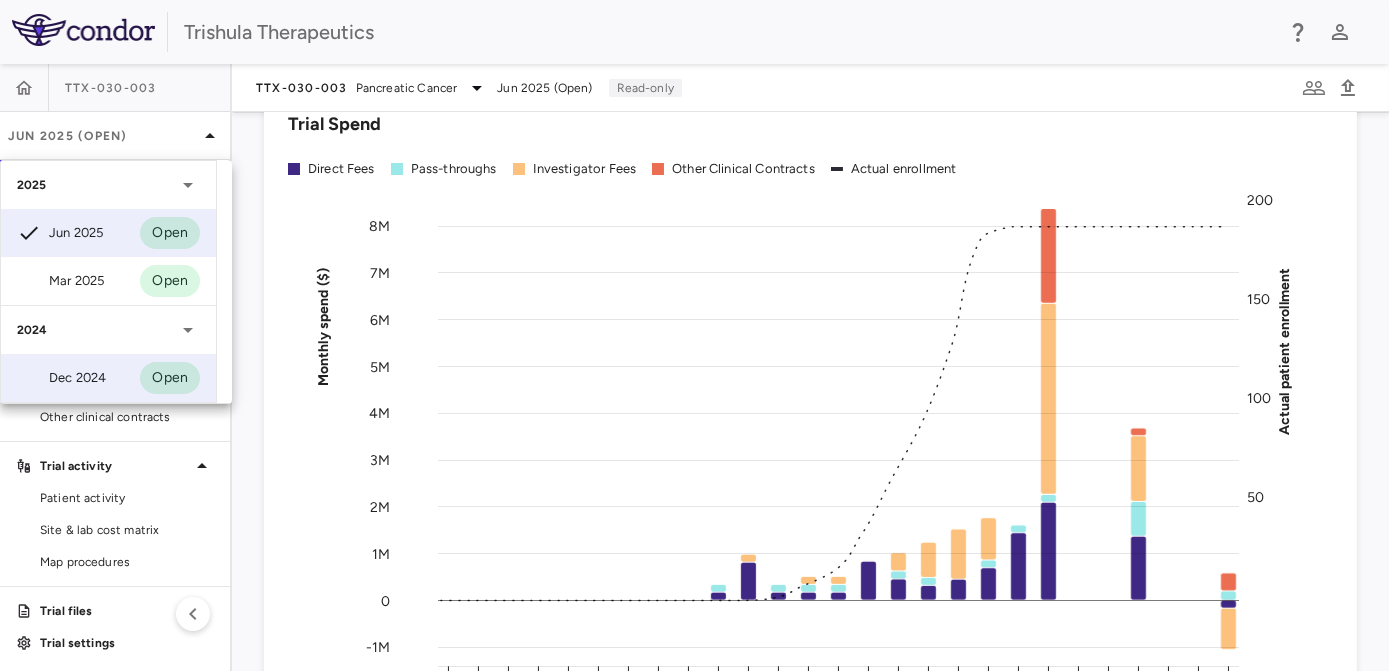 click on "Dec 2024 Open" at bounding box center (108, 378) 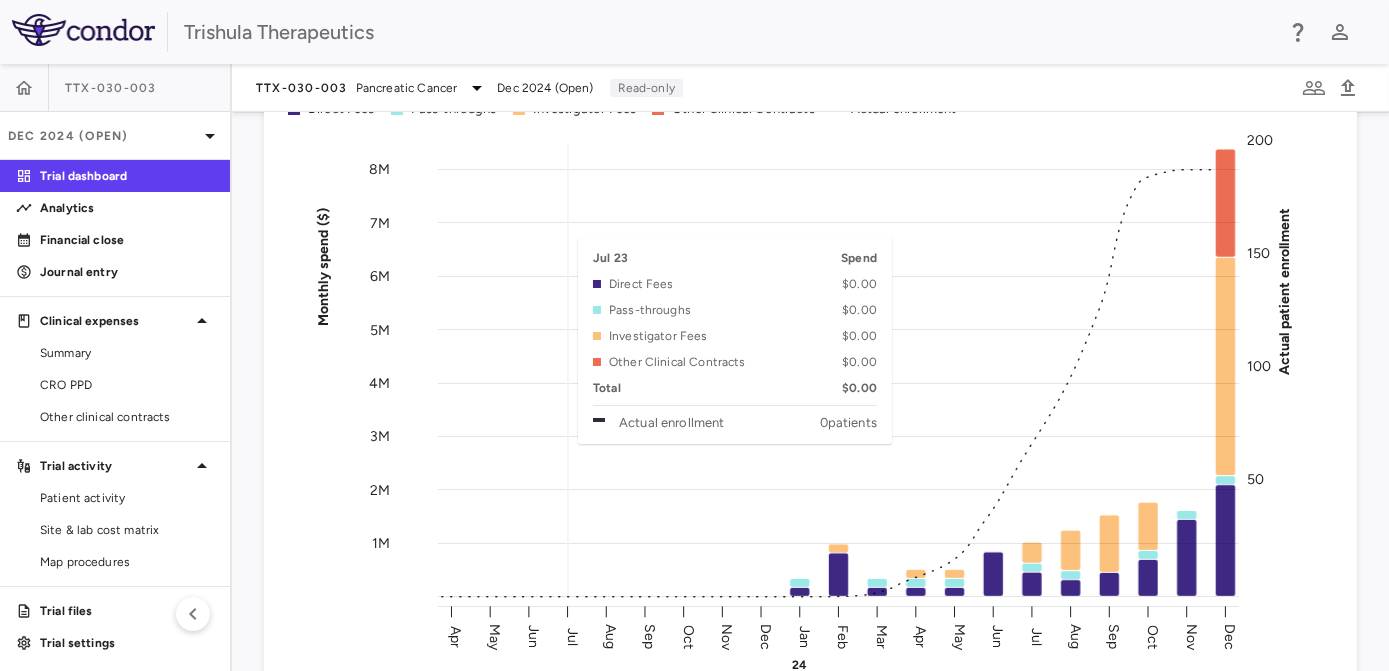 scroll, scrollTop: 118, scrollLeft: 0, axis: vertical 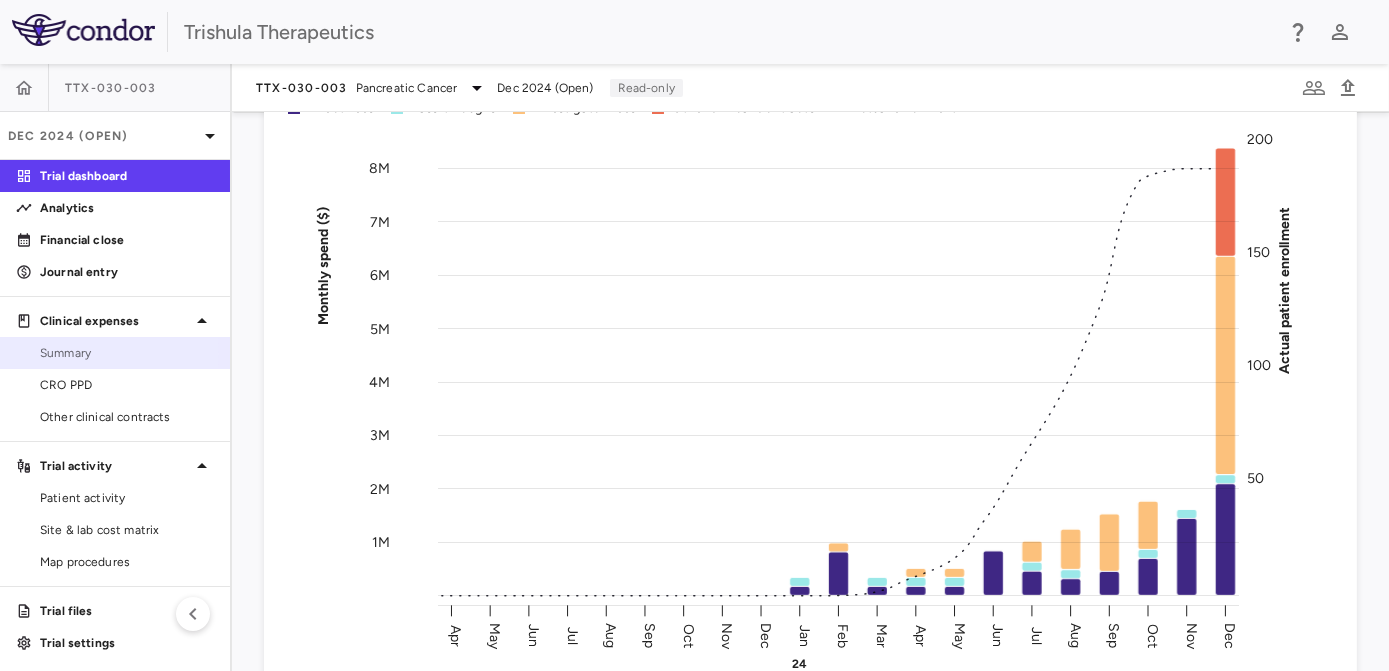 click on "Summary" at bounding box center (127, 353) 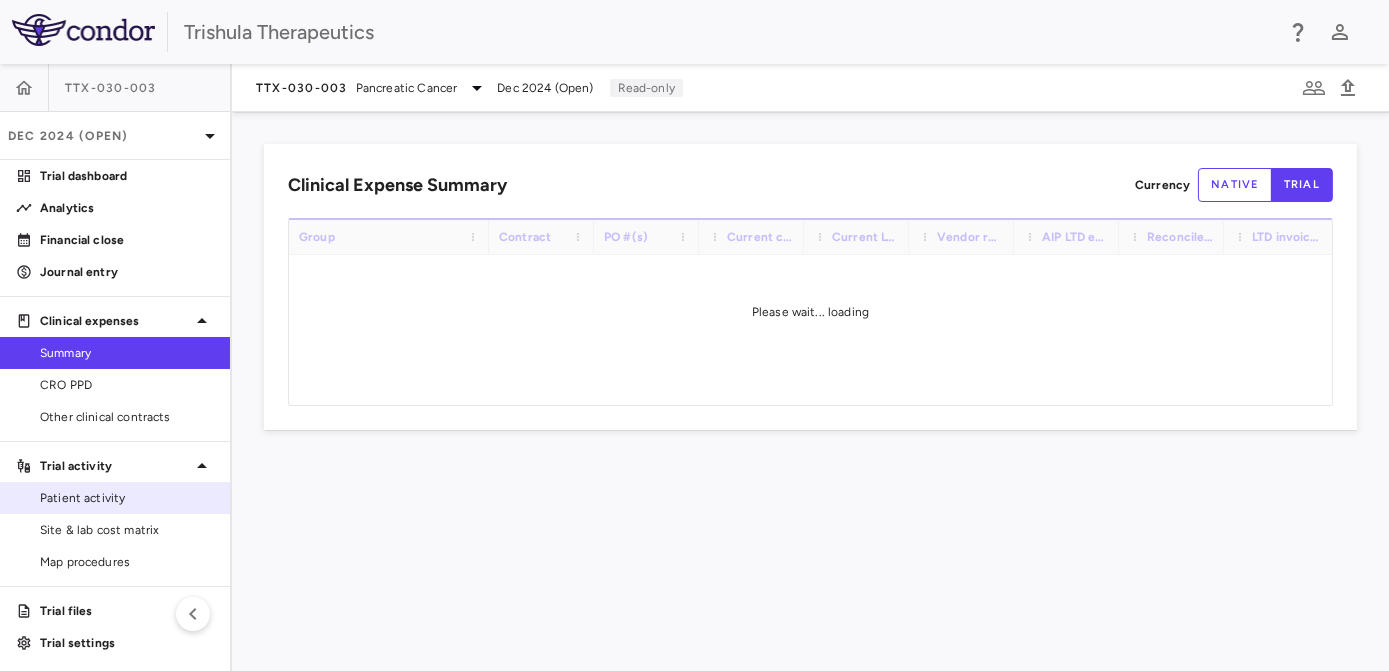 click on "Patient activity" at bounding box center [127, 498] 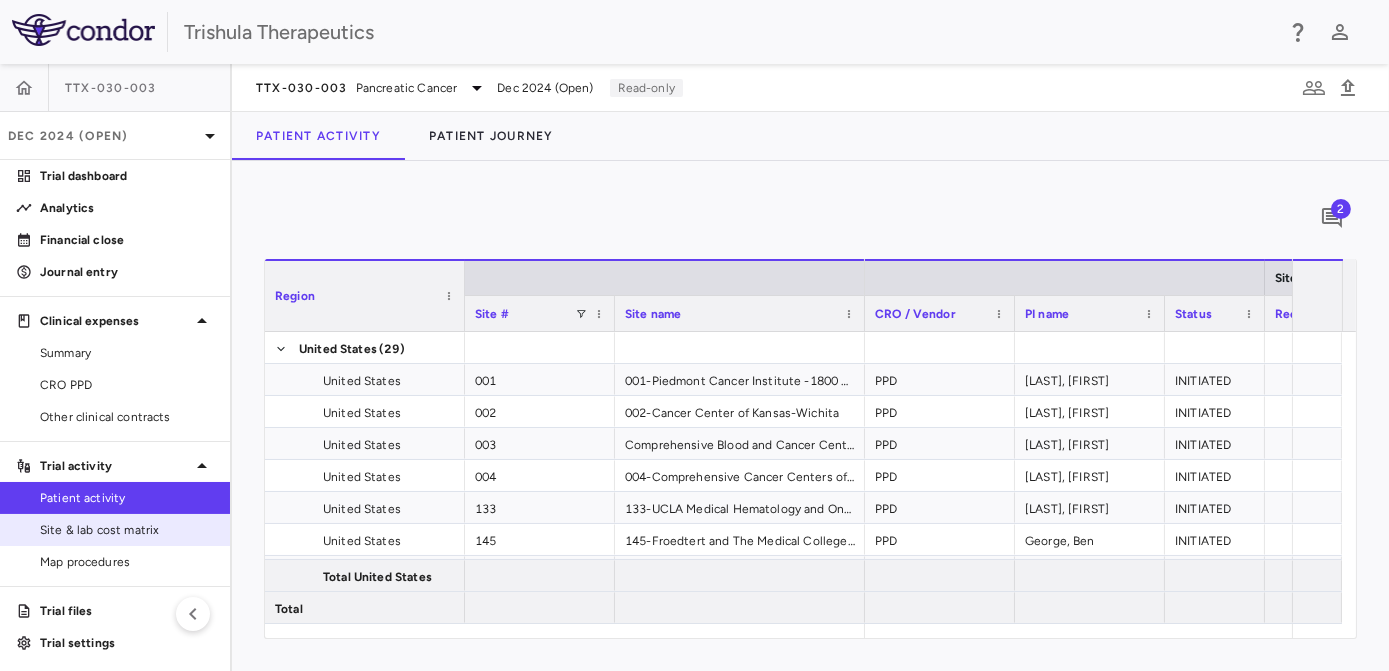 click on "Site & lab cost matrix" at bounding box center (127, 530) 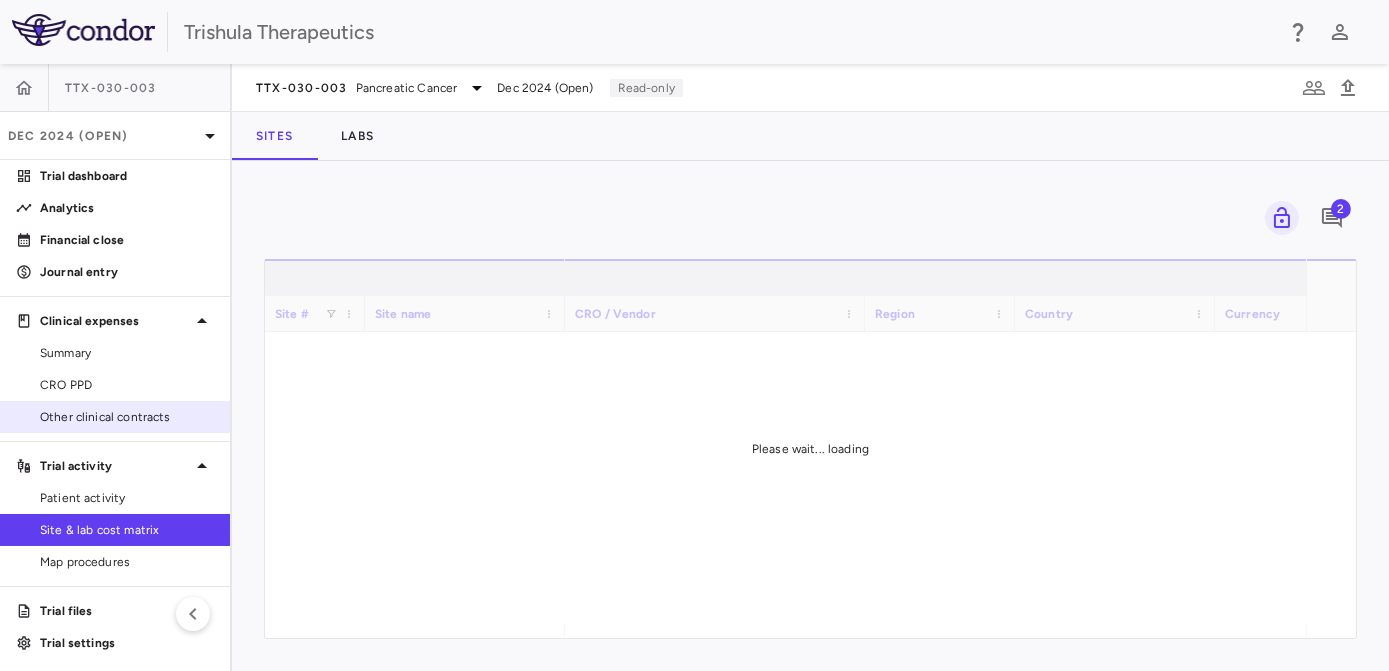 scroll, scrollTop: 2, scrollLeft: 0, axis: vertical 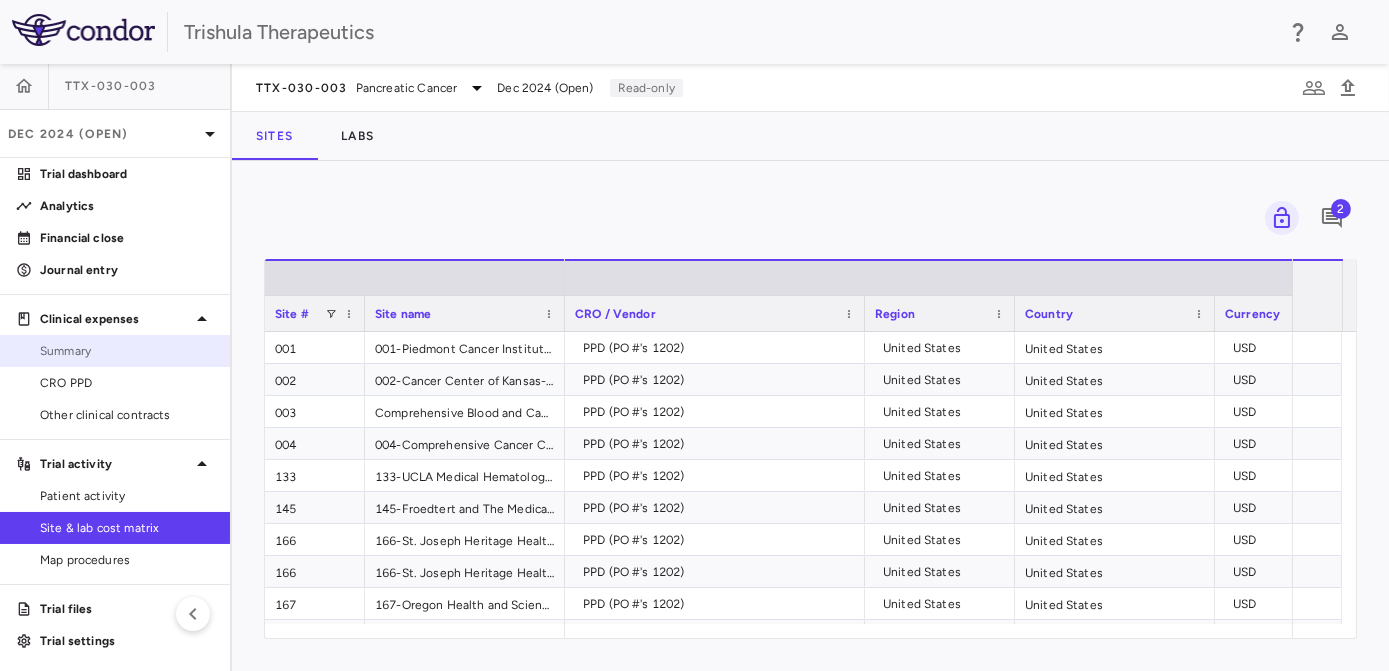 click on "Summary" at bounding box center (115, 351) 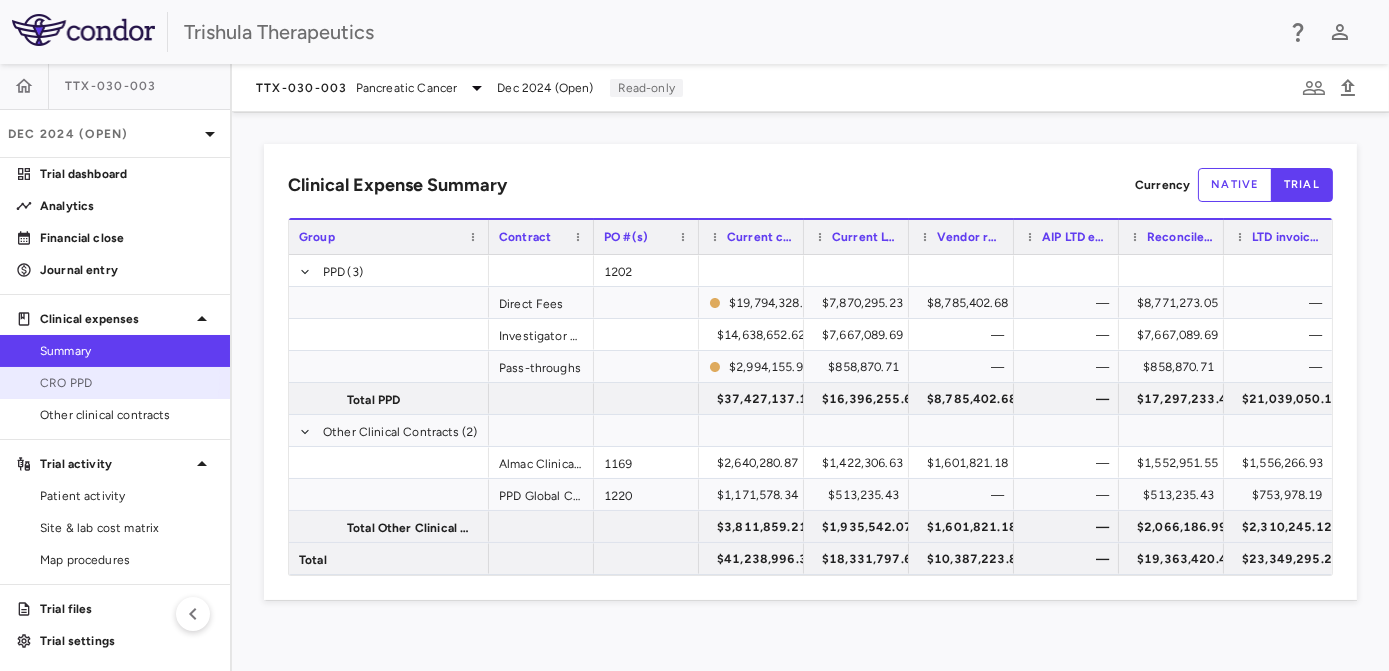 click on "CRO PPD" at bounding box center [127, 383] 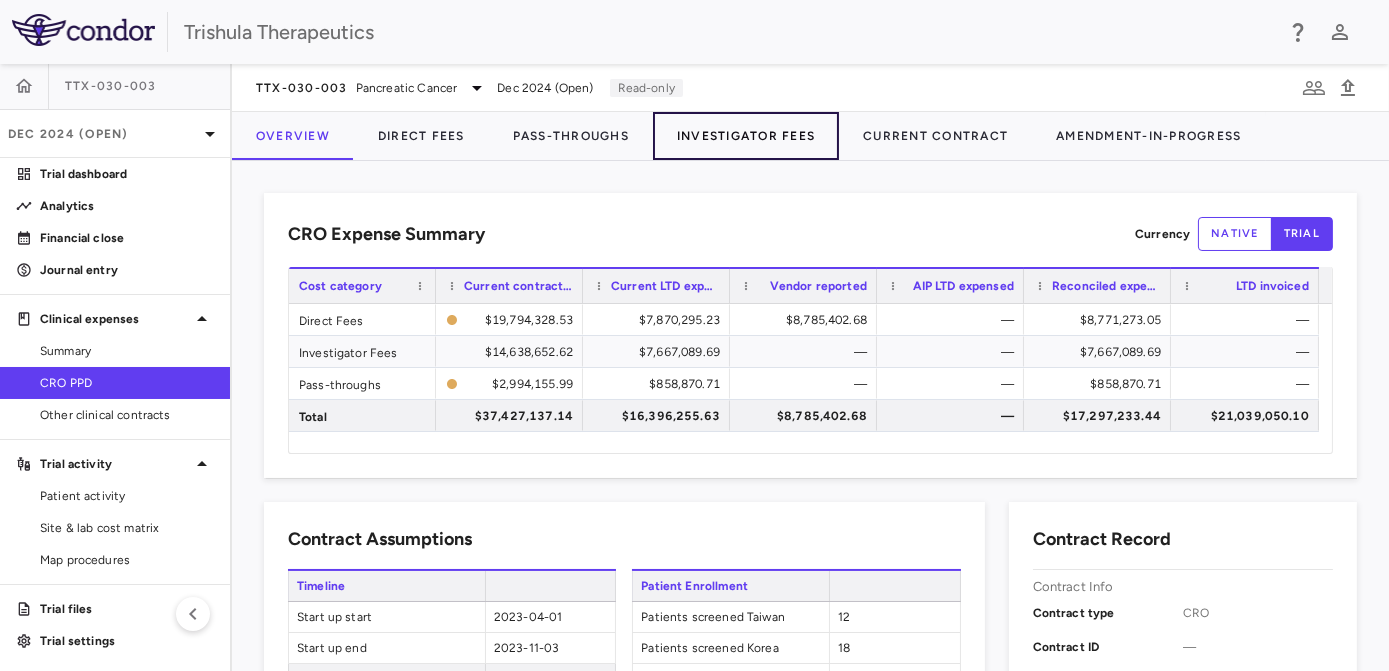 click on "Investigator Fees" at bounding box center [746, 136] 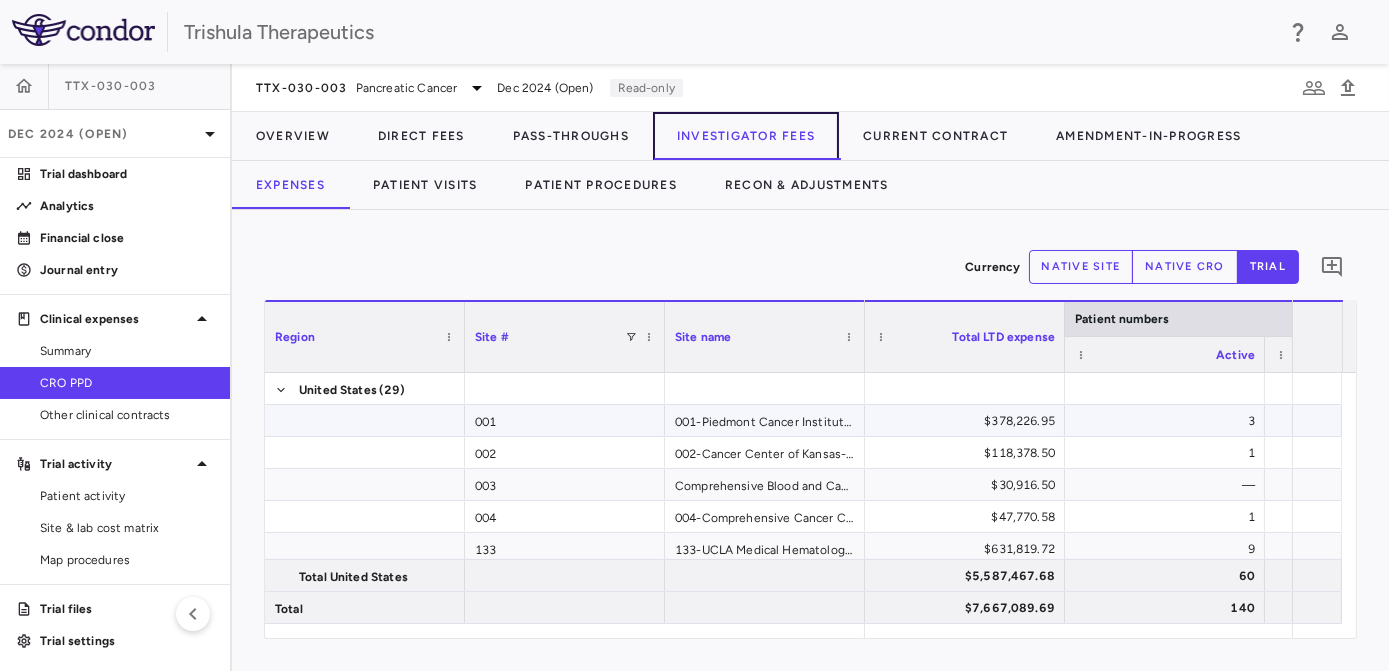 scroll, scrollTop: 12, scrollLeft: 0, axis: vertical 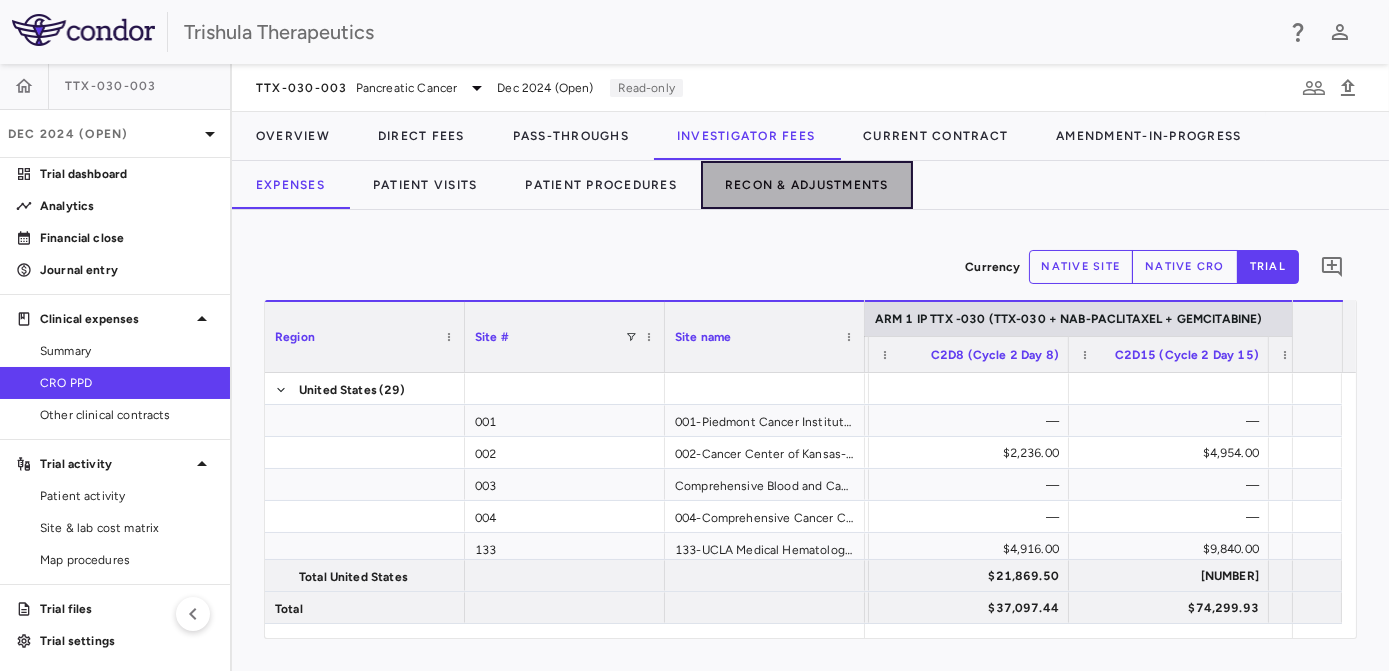click on "Recon & Adjustments" at bounding box center [807, 185] 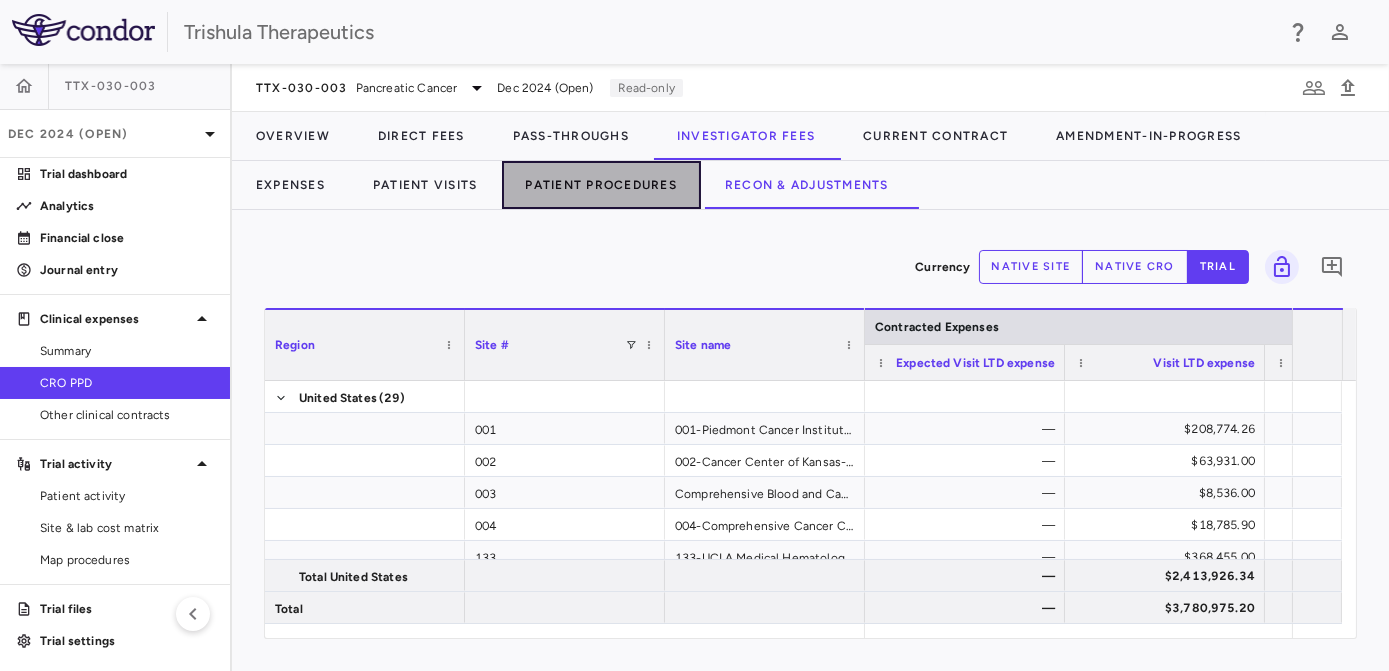 click on "Patient Procedures" at bounding box center [602, 185] 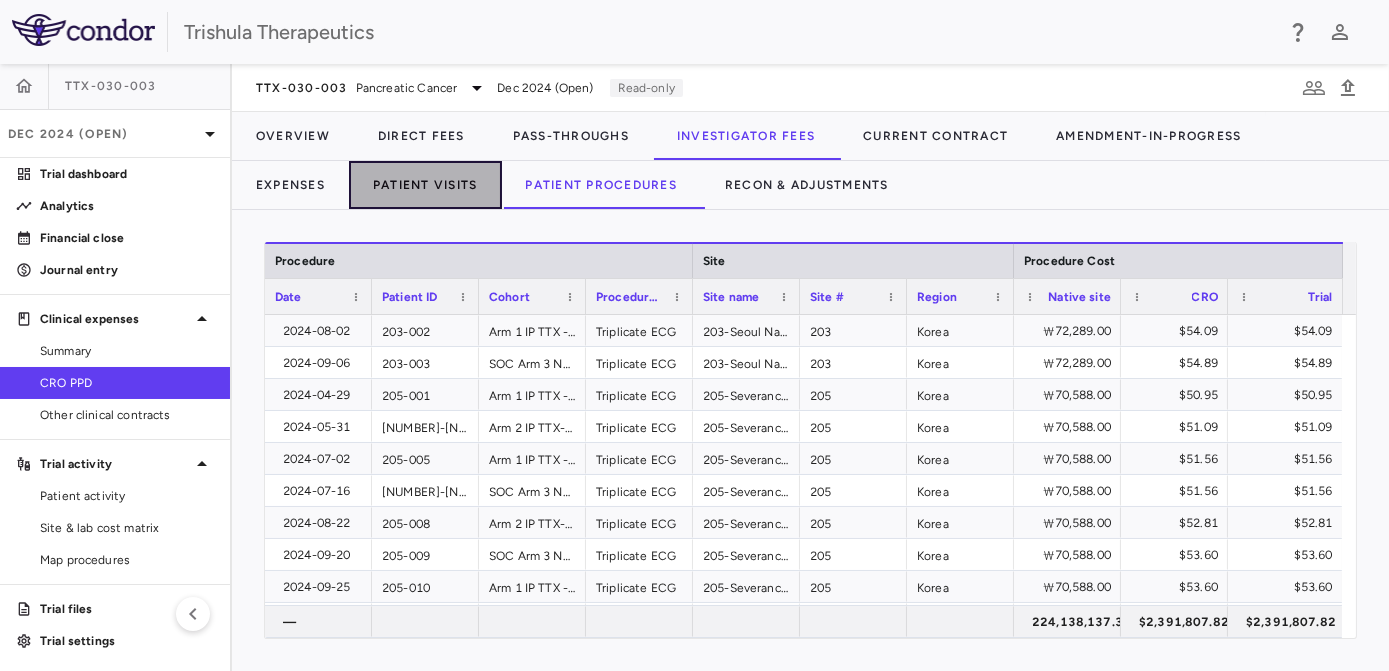 click on "Patient Visits" at bounding box center (425, 185) 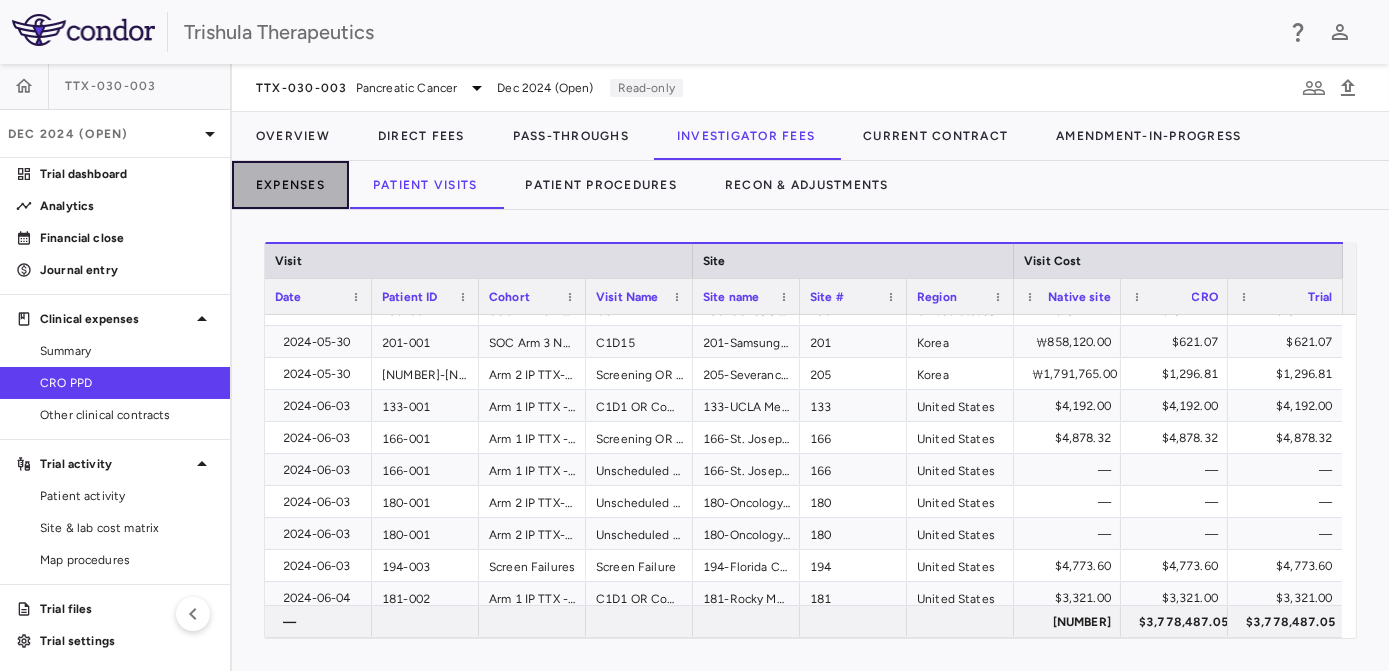 click on "Expenses" at bounding box center (290, 185) 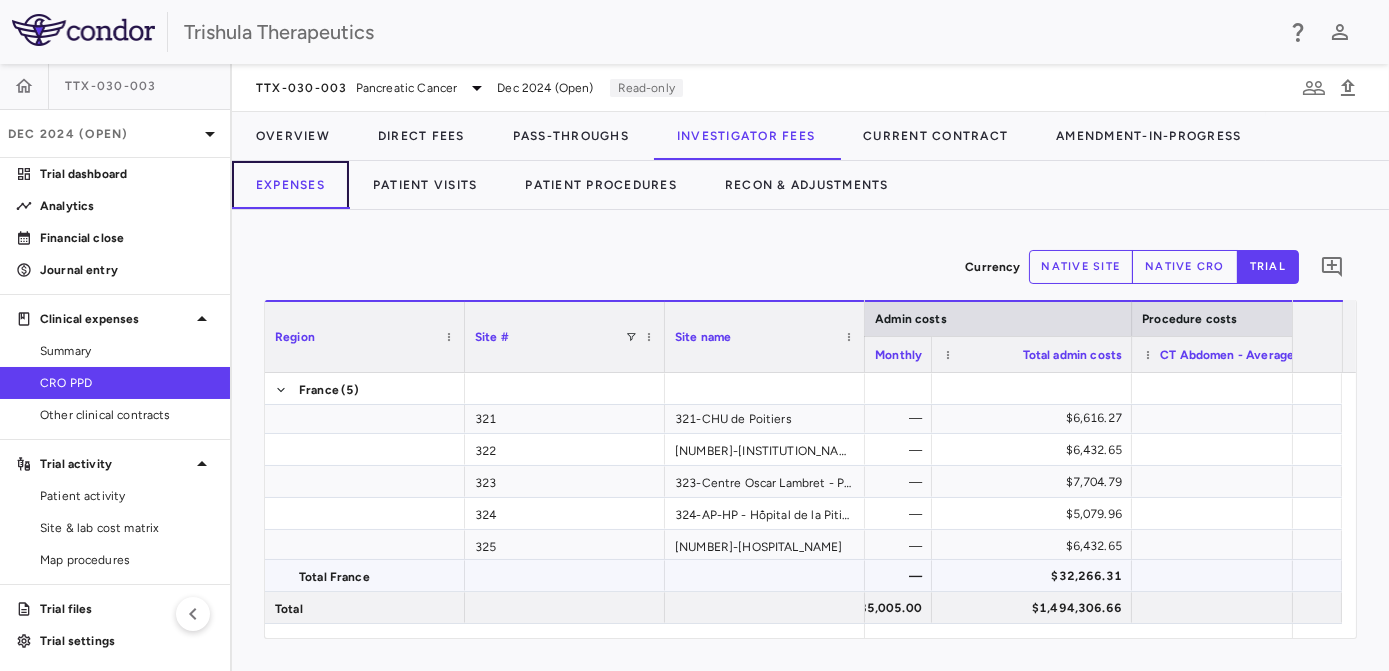 type 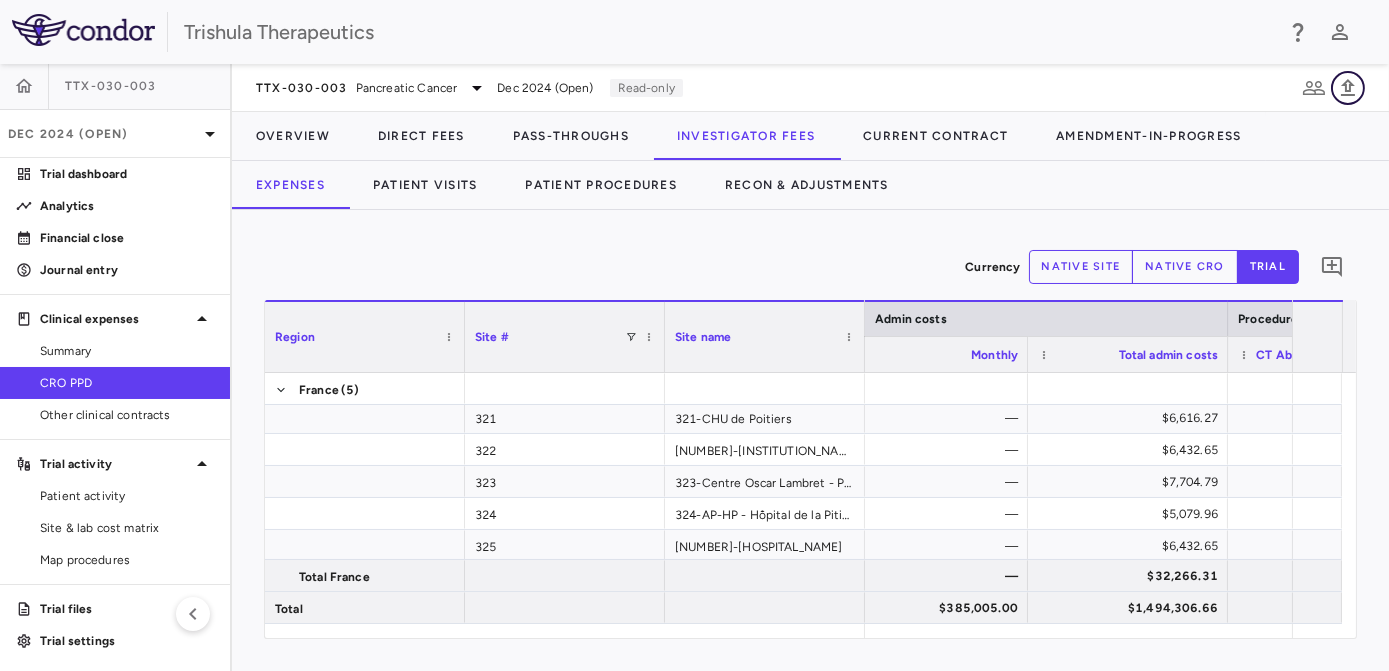 click 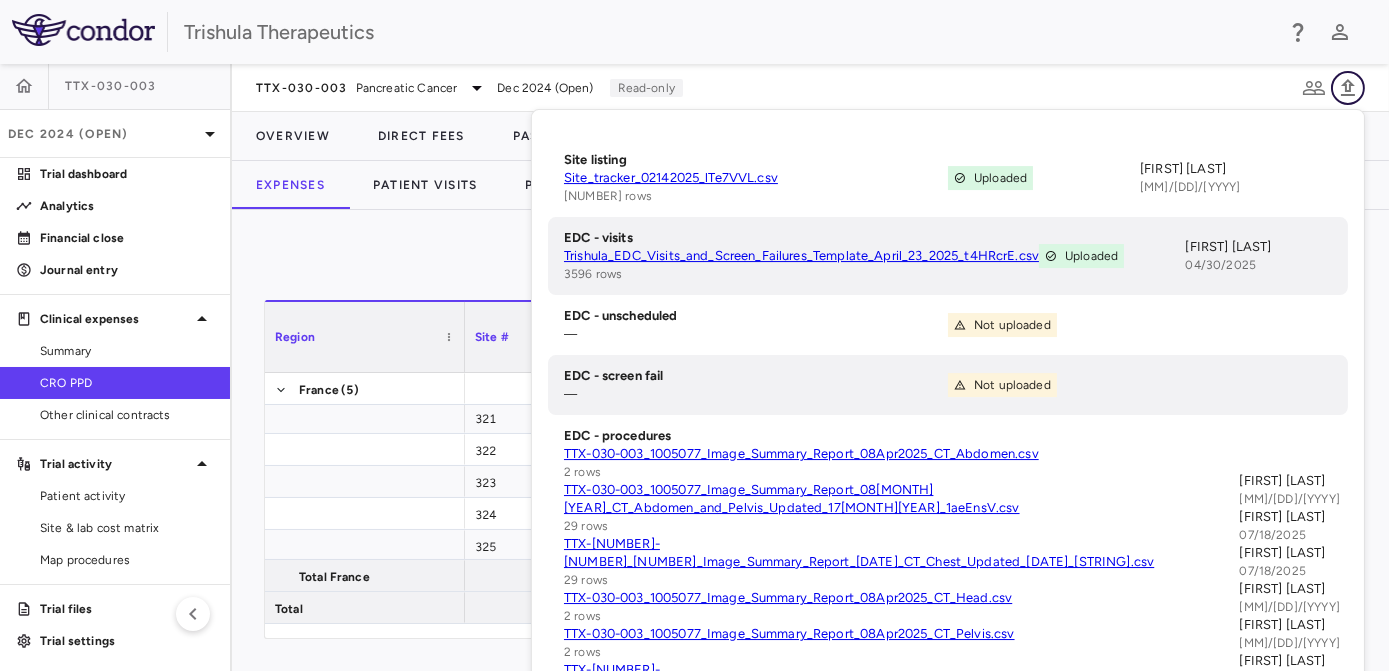 click 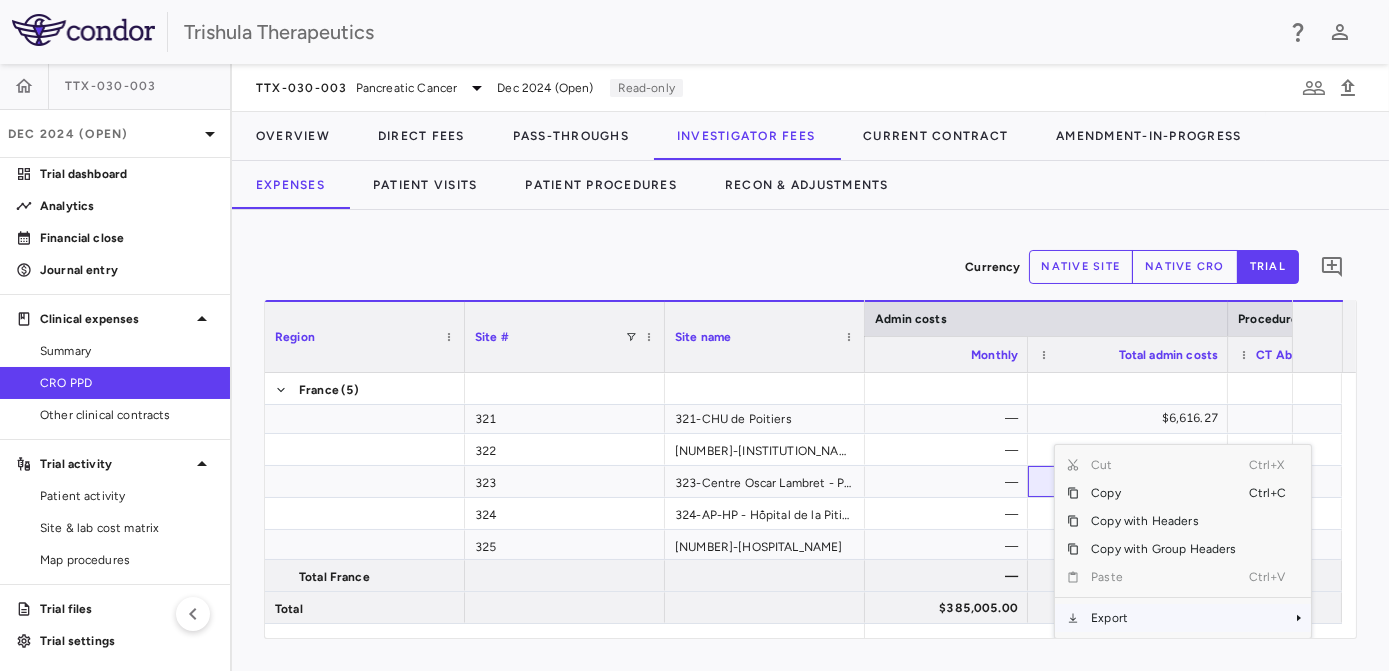 click on "Export" at bounding box center (1163, 618) 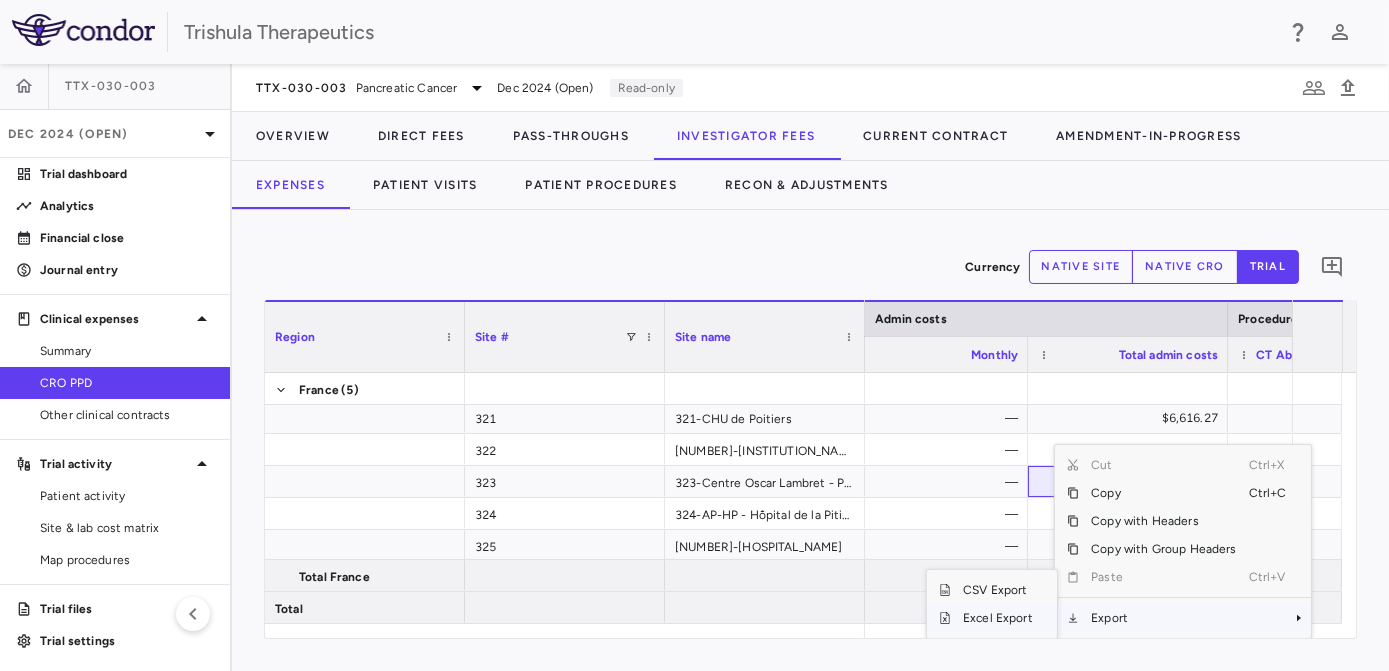 click on "Excel Export" at bounding box center [998, 618] 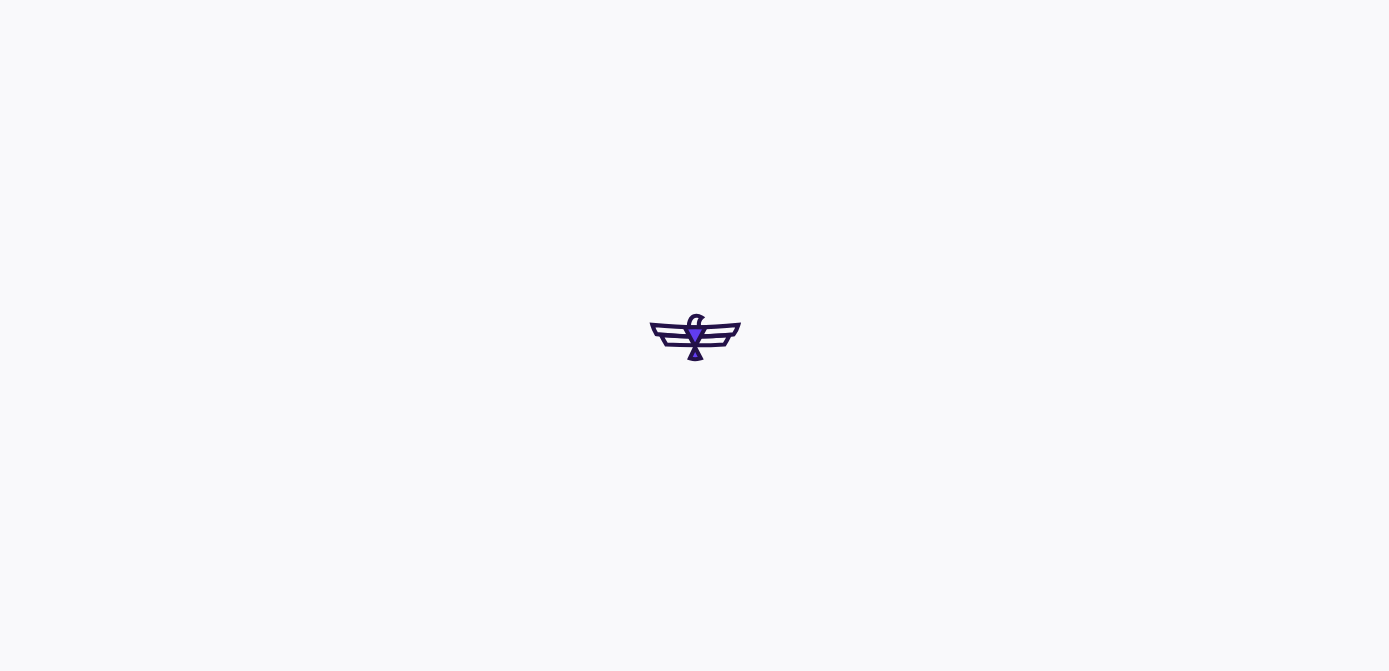 scroll, scrollTop: 0, scrollLeft: 0, axis: both 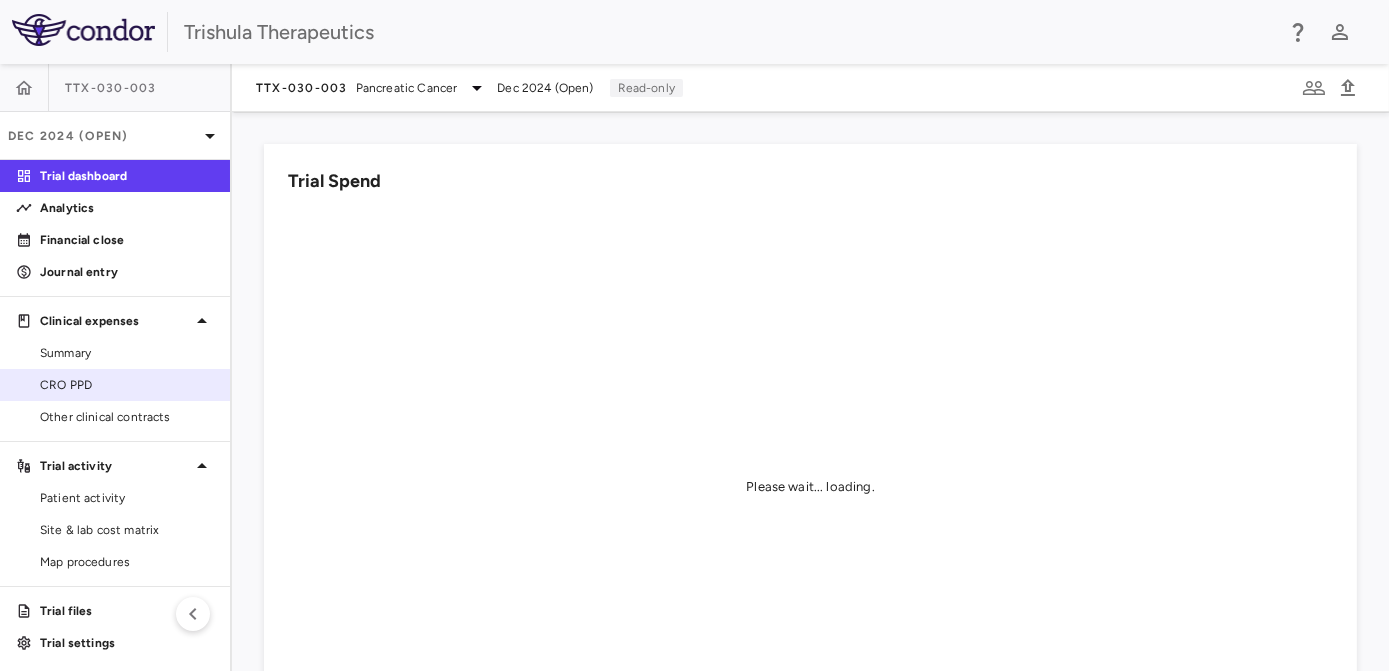 click on "CRO PPD" at bounding box center [127, 385] 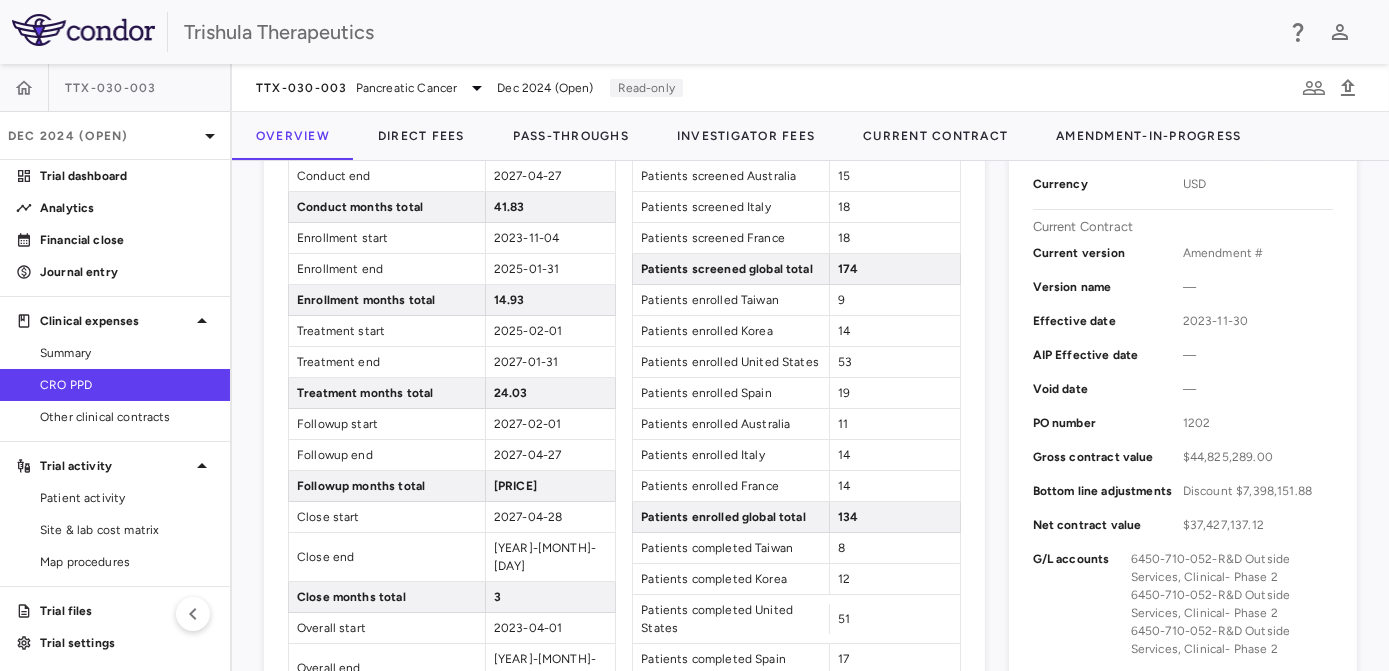scroll, scrollTop: 567, scrollLeft: 0, axis: vertical 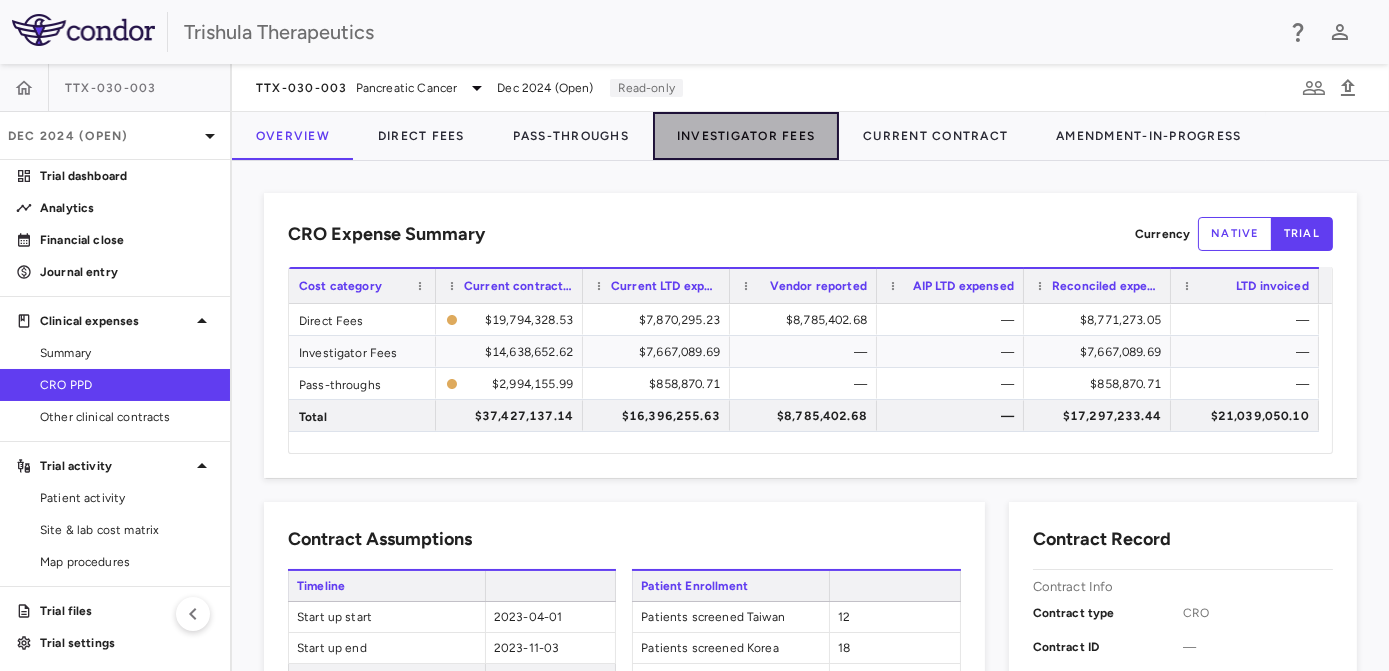 click on "Investigator Fees" at bounding box center [746, 136] 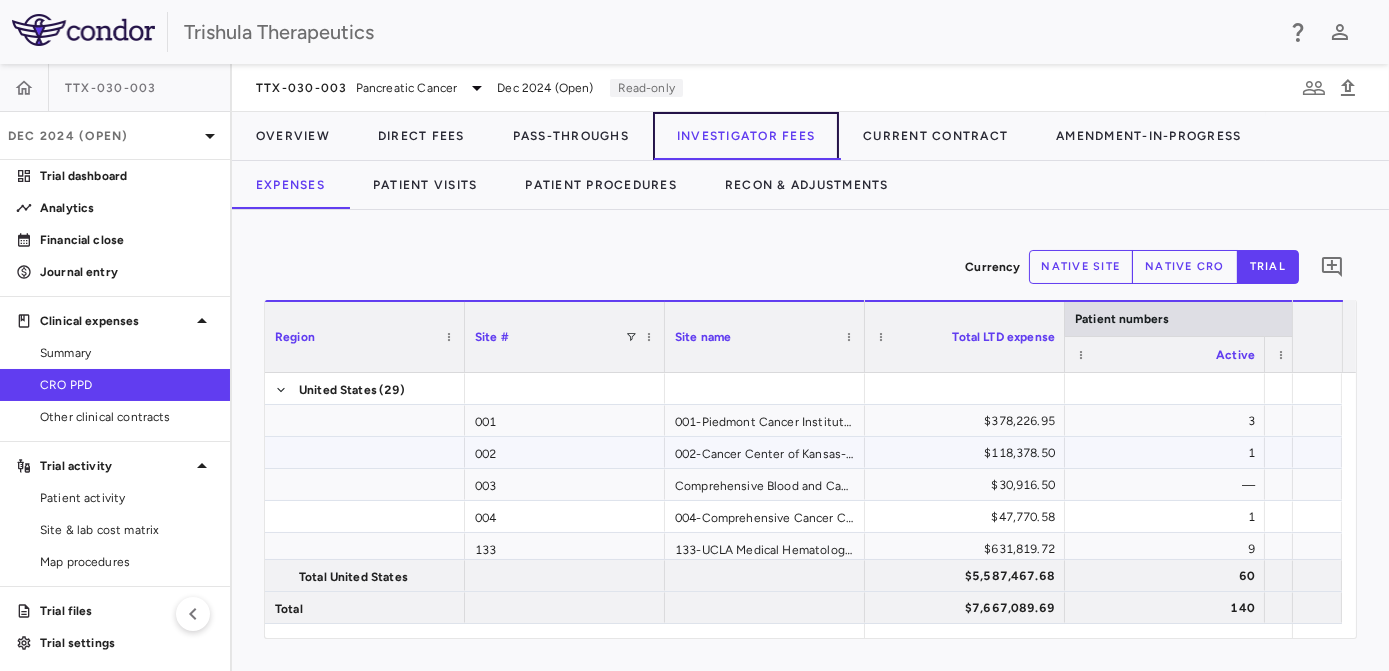 scroll, scrollTop: 0, scrollLeft: 0, axis: both 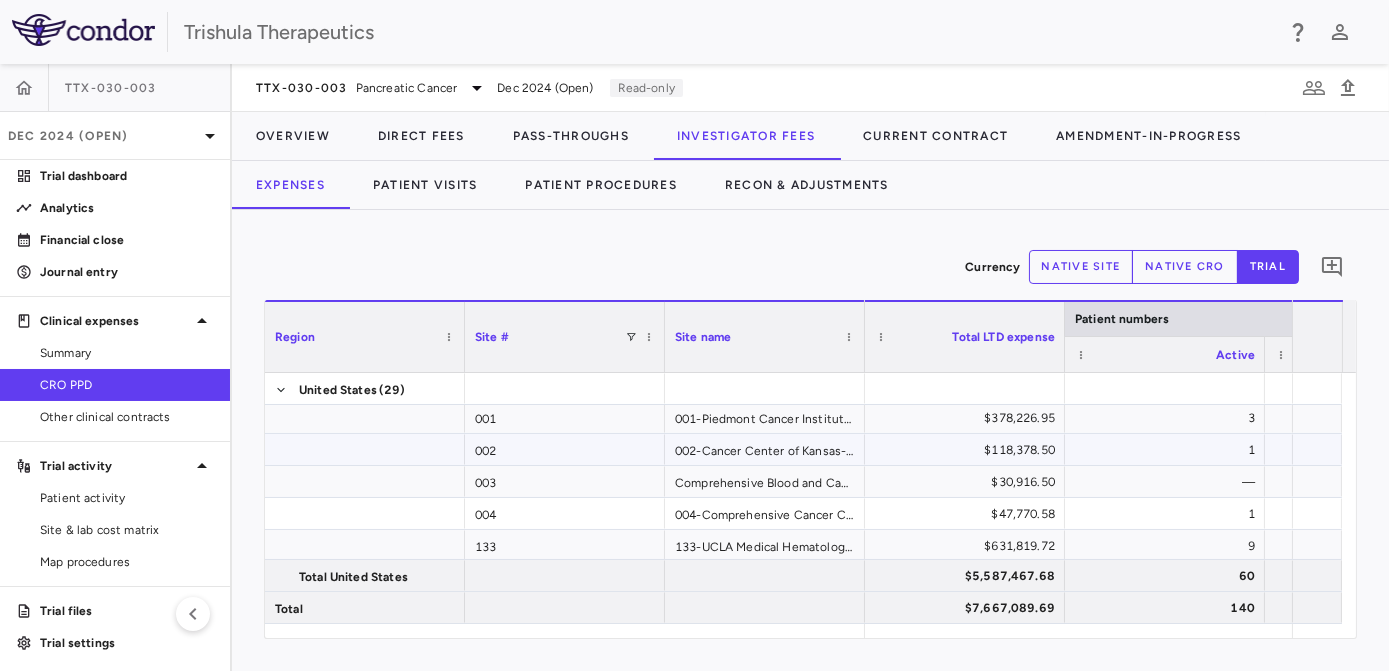 click on "002-Cancer Center of Kansas-Wichita" at bounding box center [765, 449] 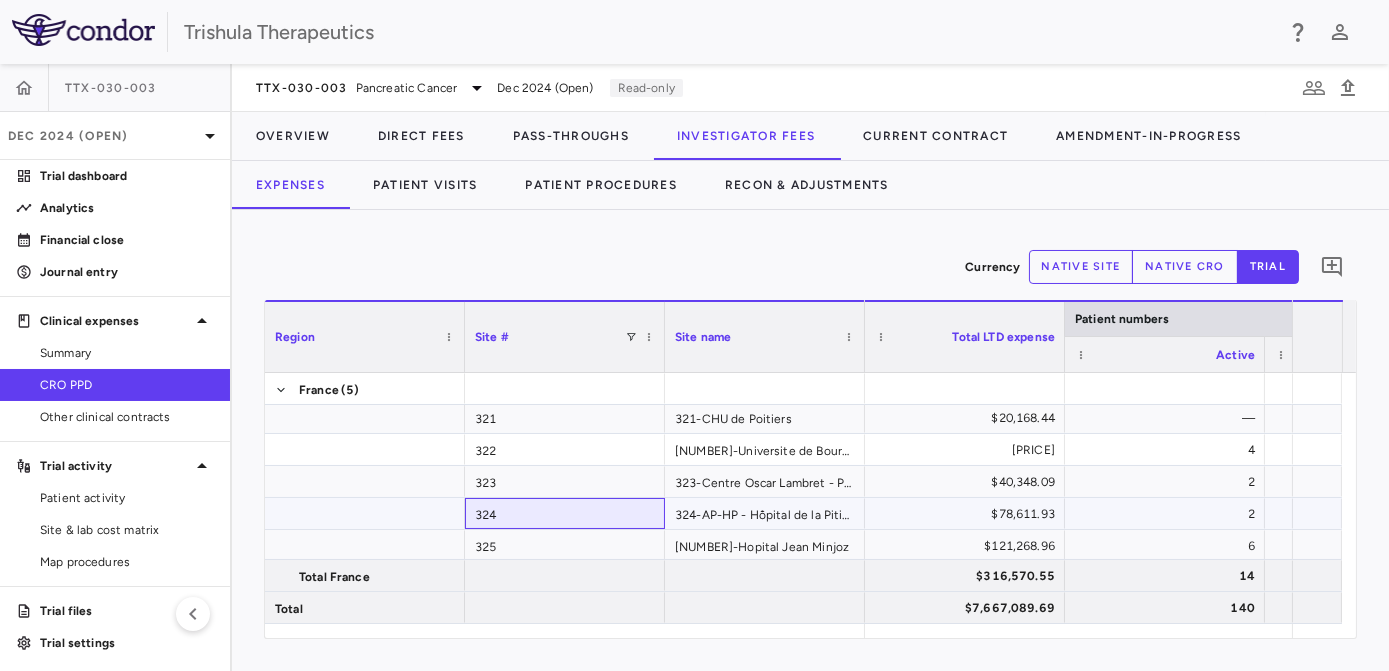 click on "324" at bounding box center [565, 513] 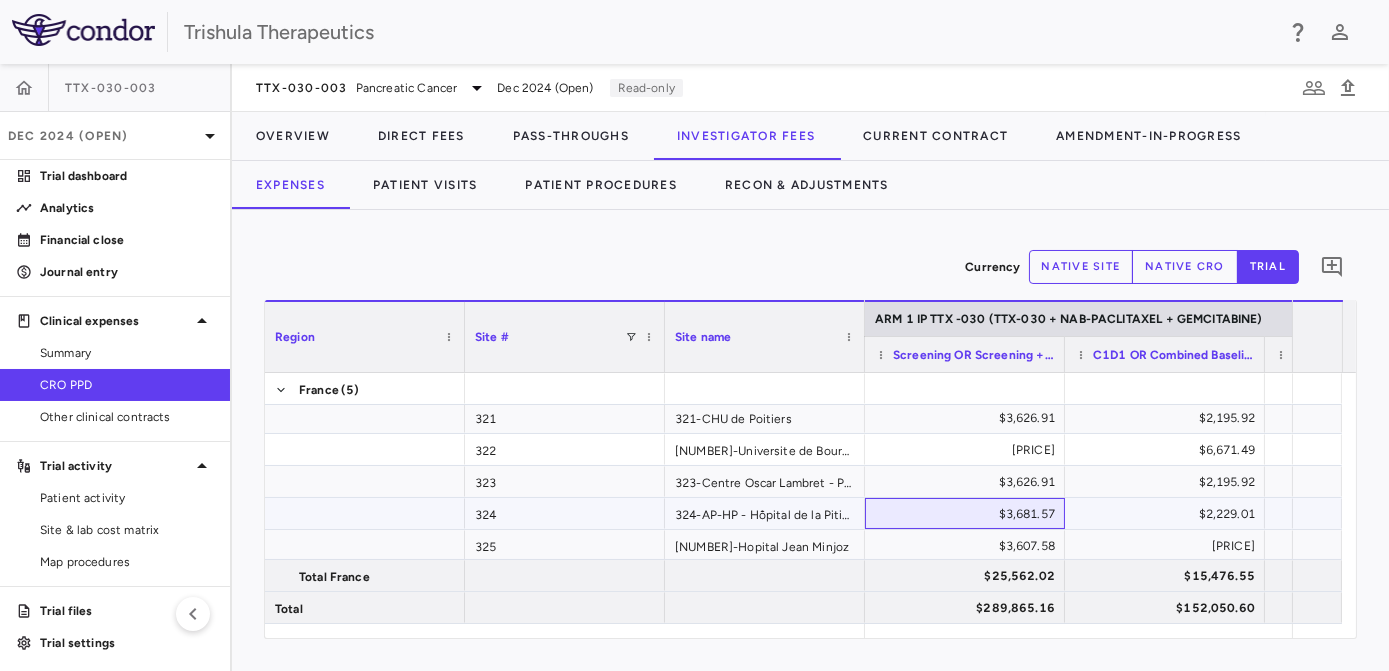 click on "$3,681.57" at bounding box center (969, 514) 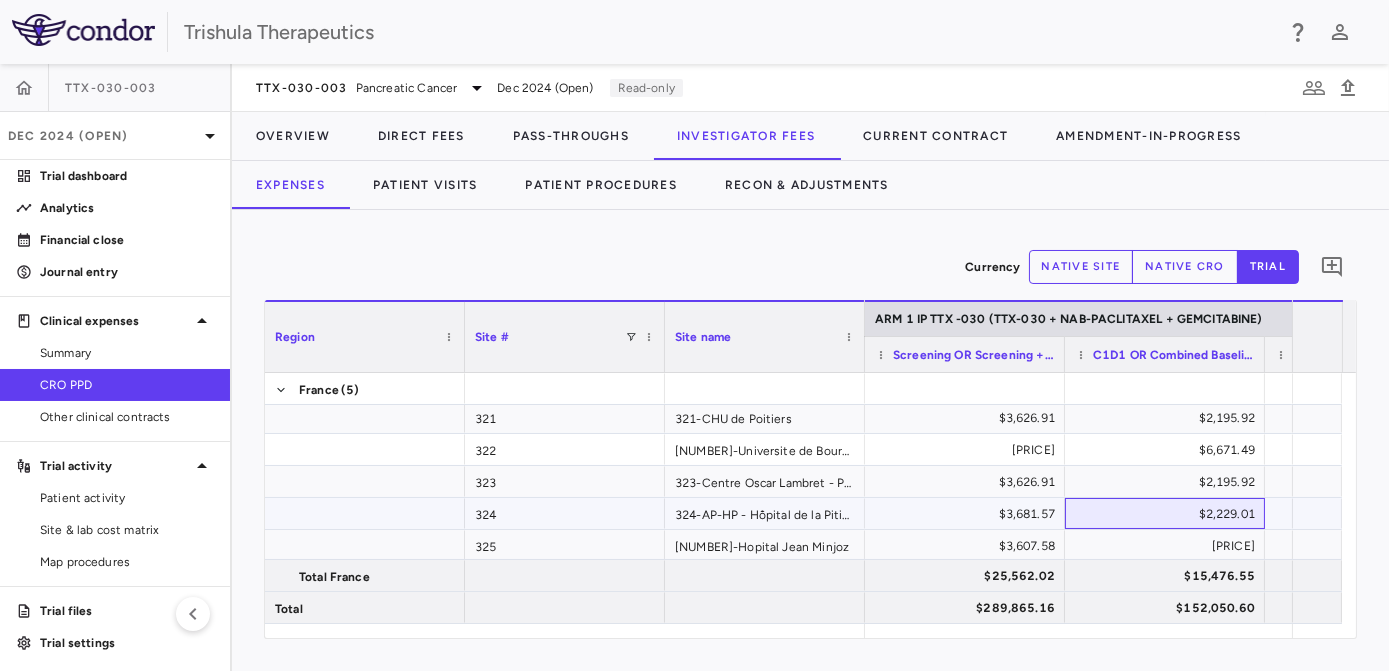 click on "$2,229.01" at bounding box center [1169, 514] 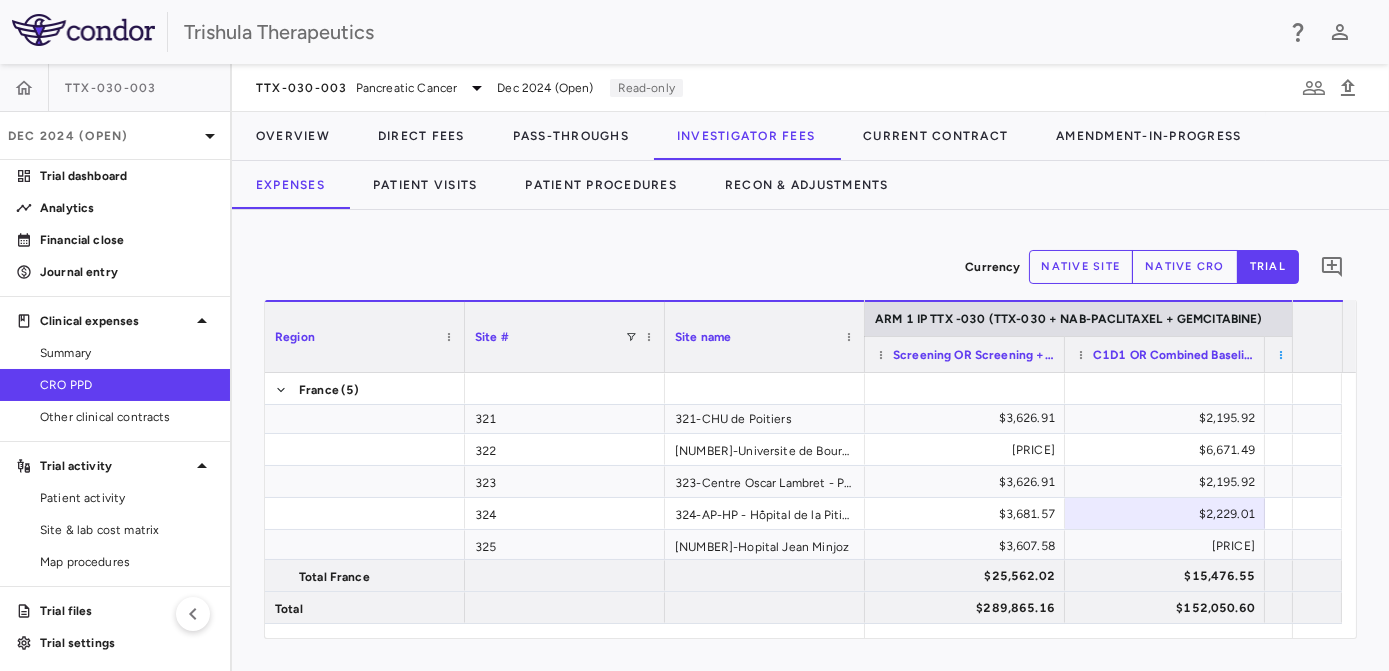 click at bounding box center (1281, 355) 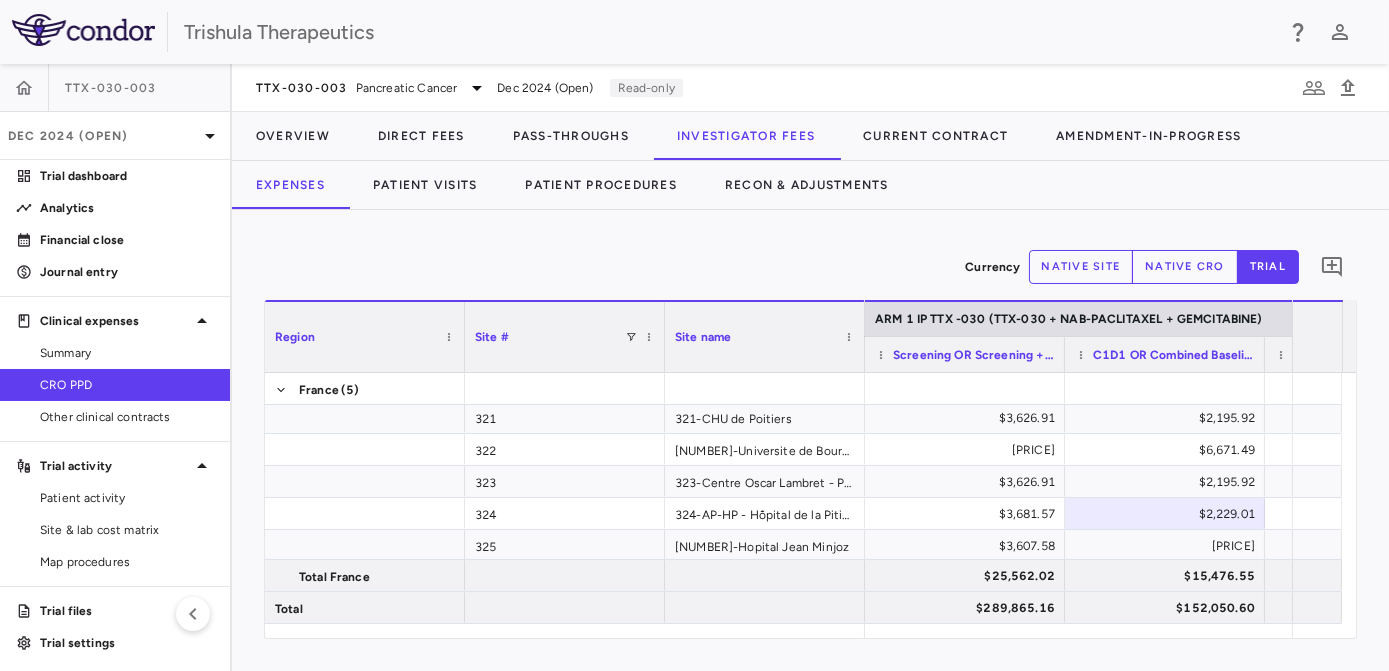 click on "Currency native site native cro trial 0 Press ENTER to sort. Press ALT DOWN to open column menu
Region
Drag here to set column labels
Region
Site #" at bounding box center (810, 440) 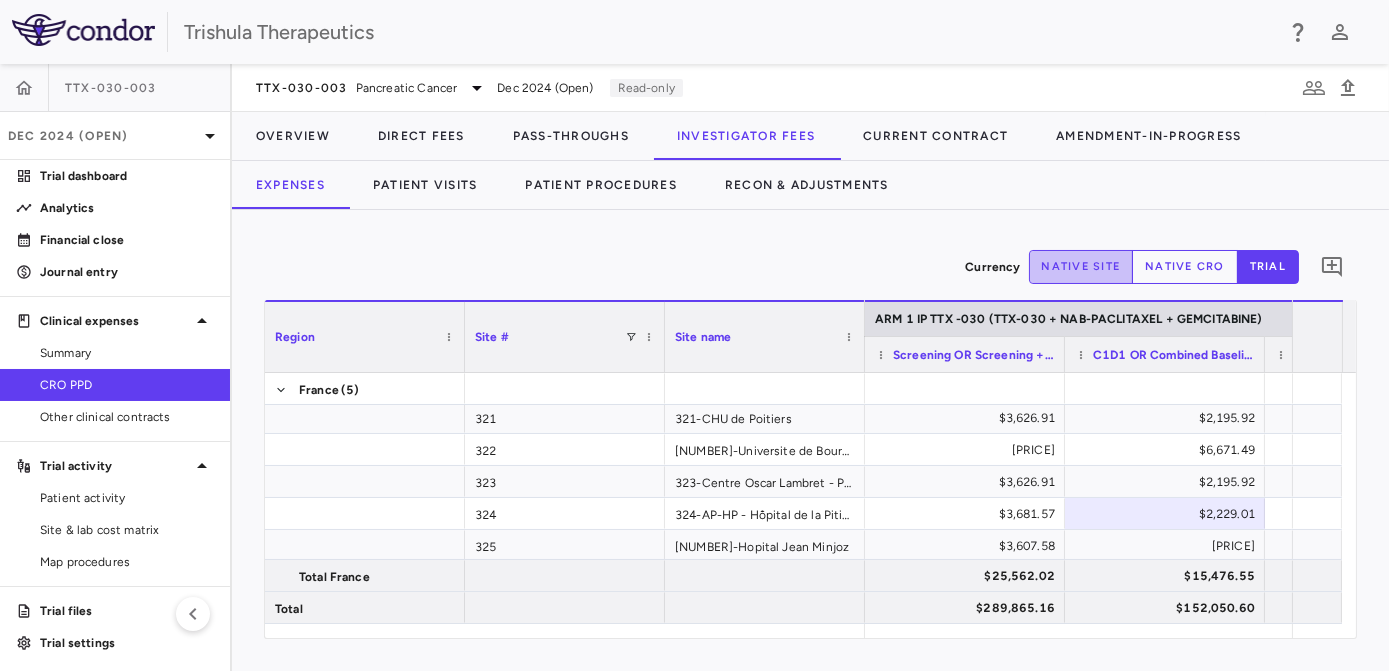 click on "native site" at bounding box center (1081, 267) 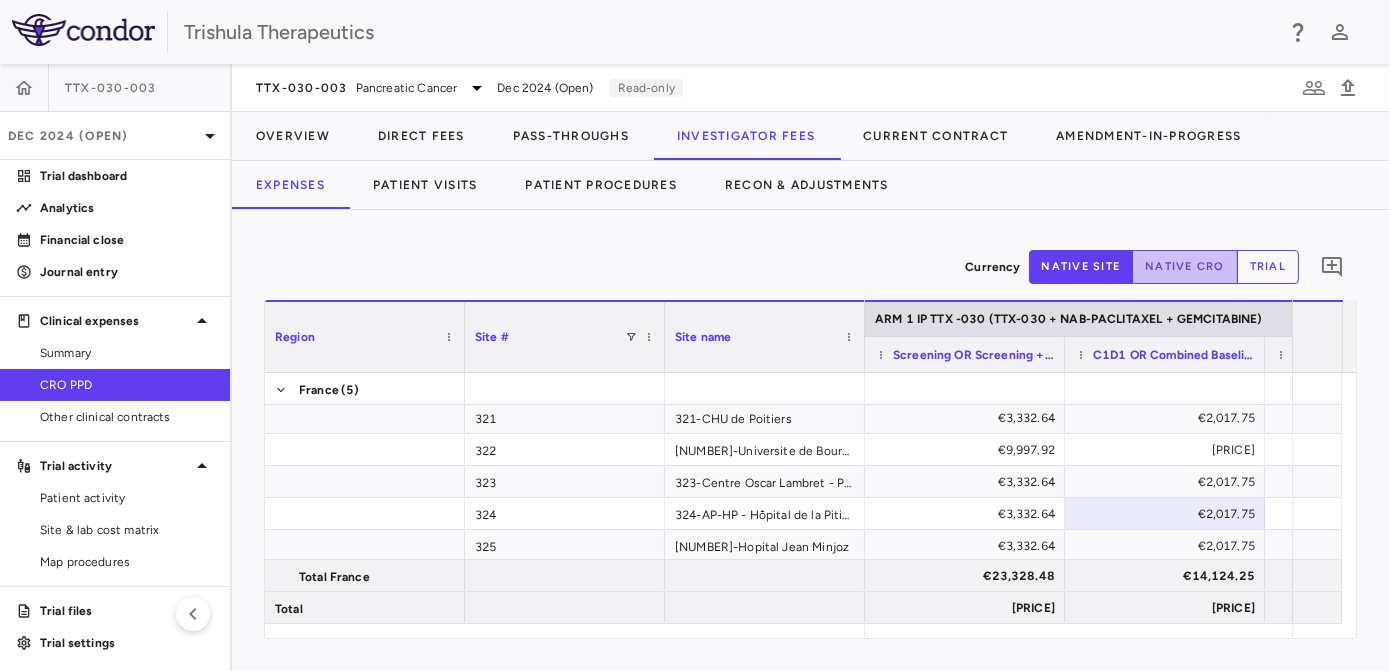 click on "native cro" at bounding box center [1185, 267] 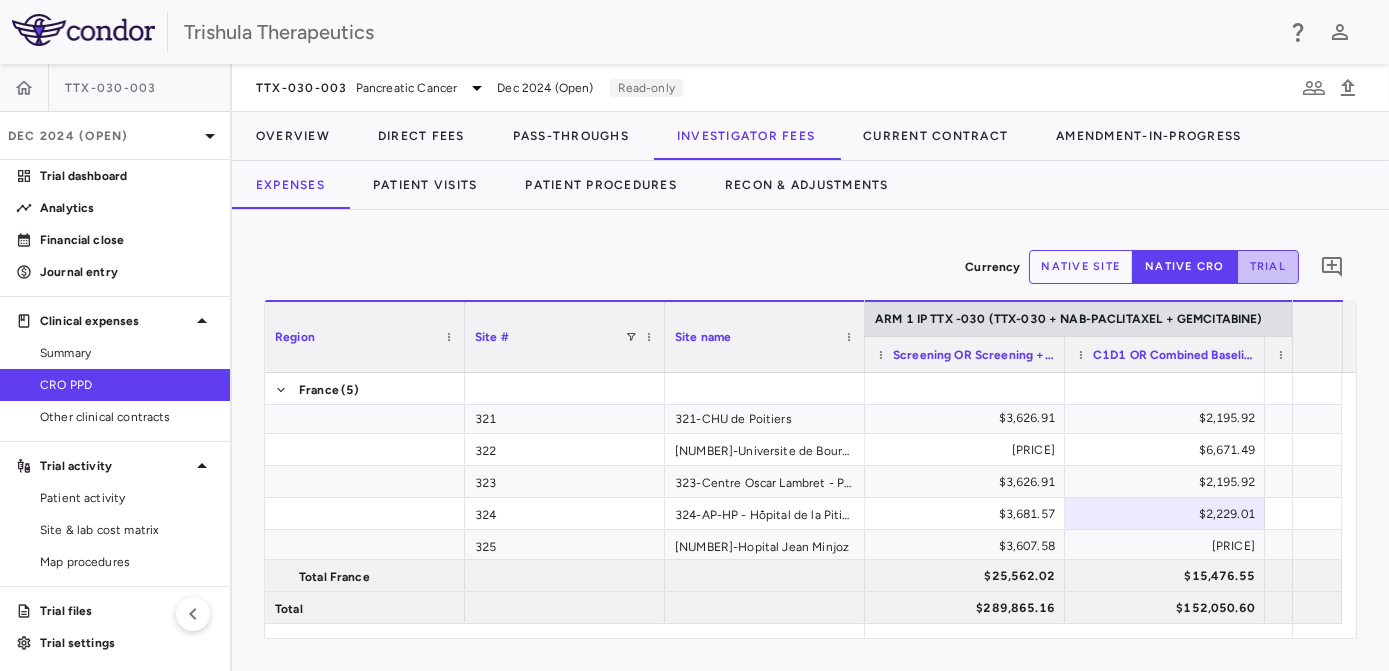 click on "trial" at bounding box center (1268, 267) 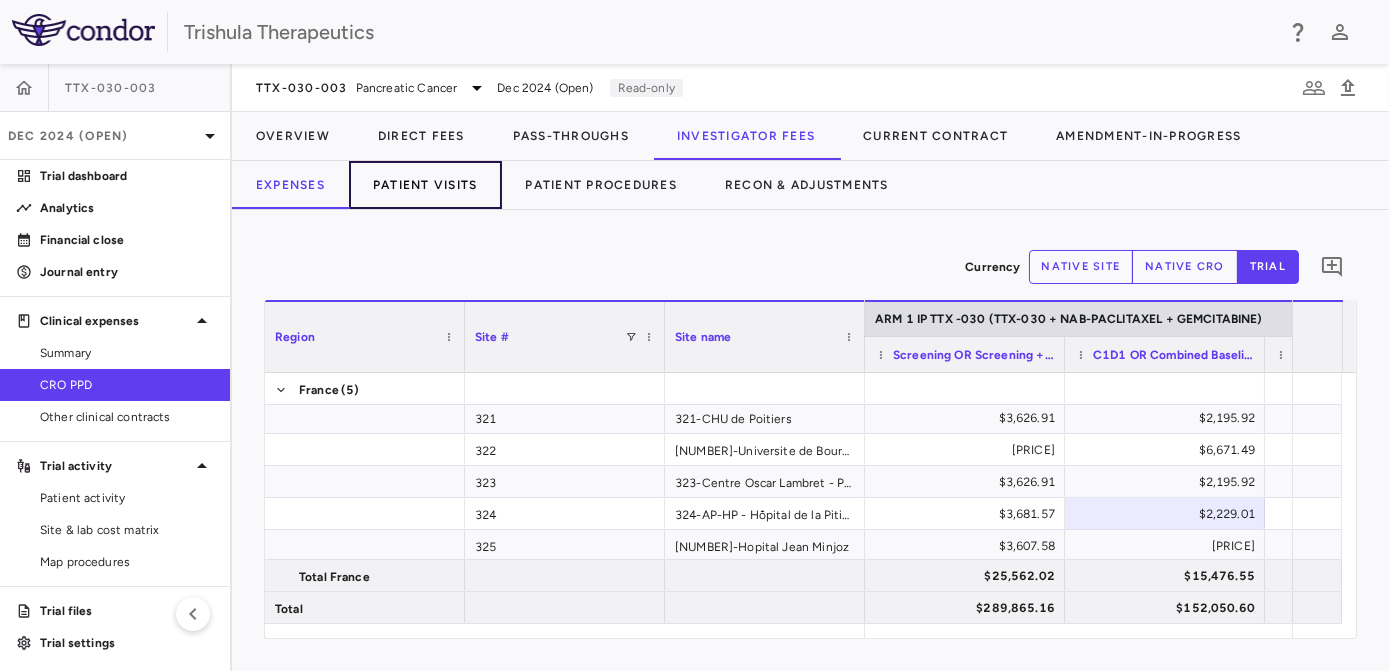 click on "Patient Visits" at bounding box center [425, 185] 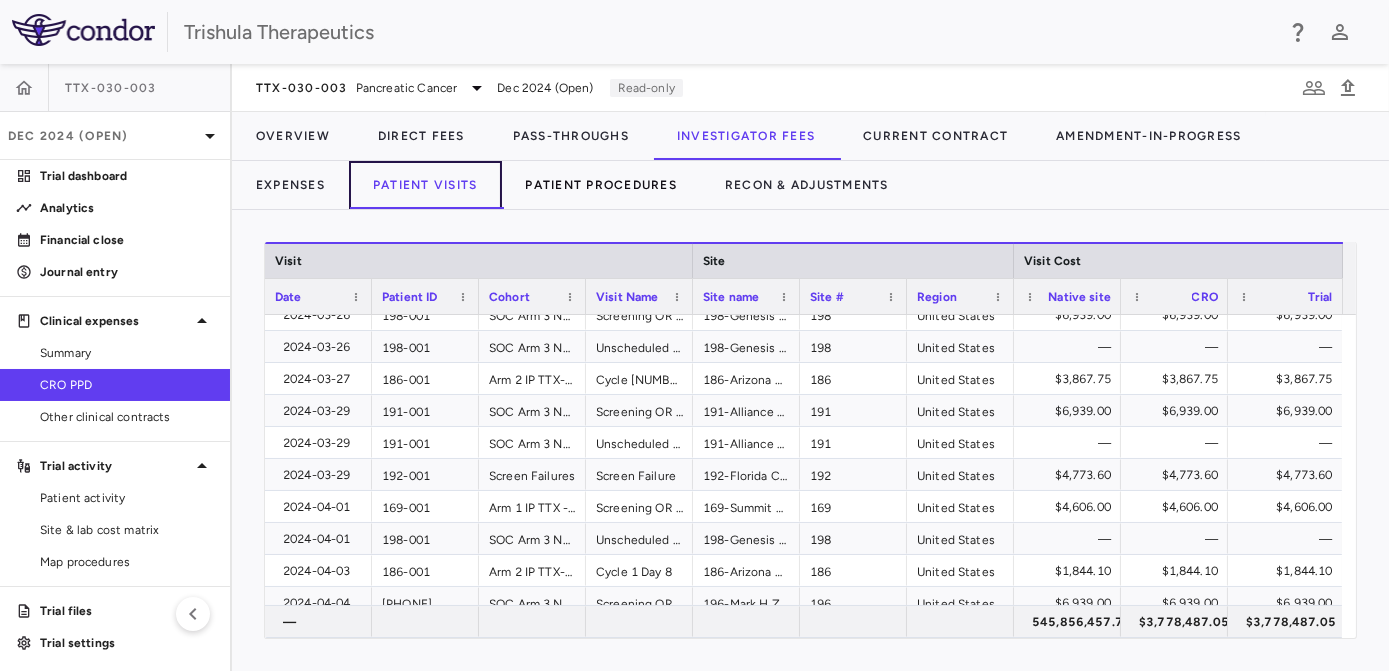 type 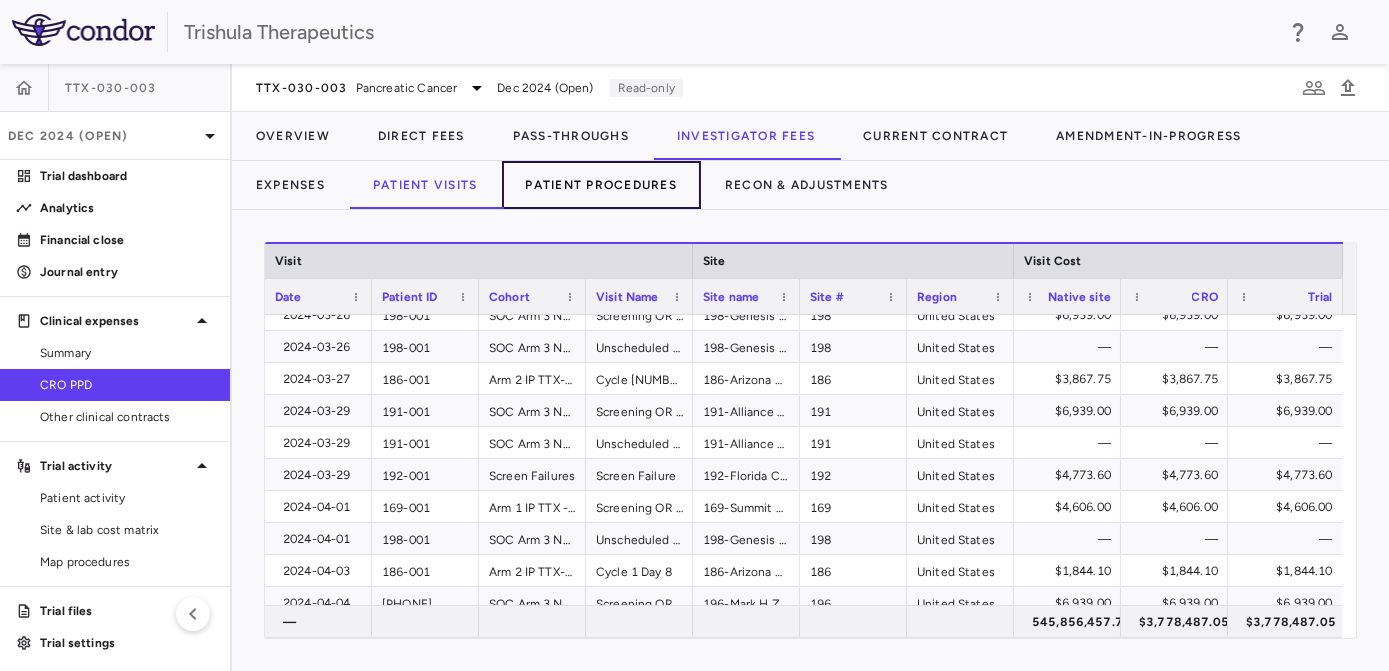 click on "Patient Procedures" at bounding box center (602, 185) 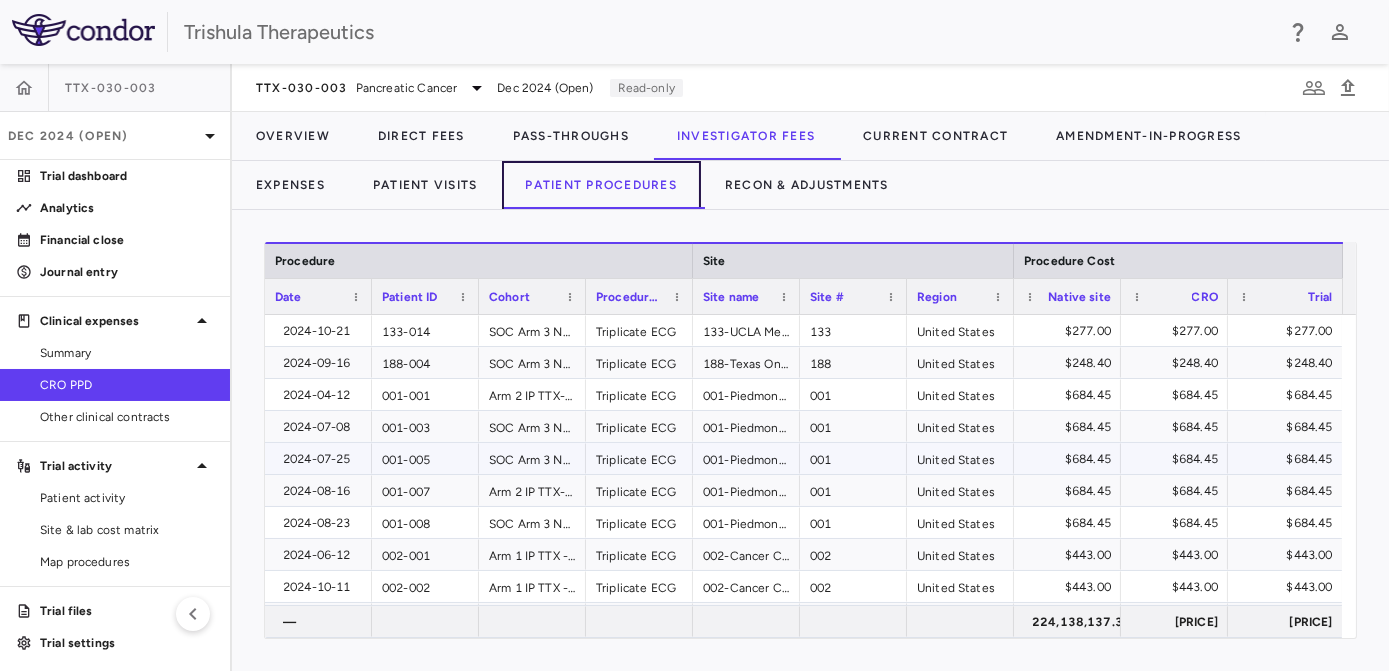 type 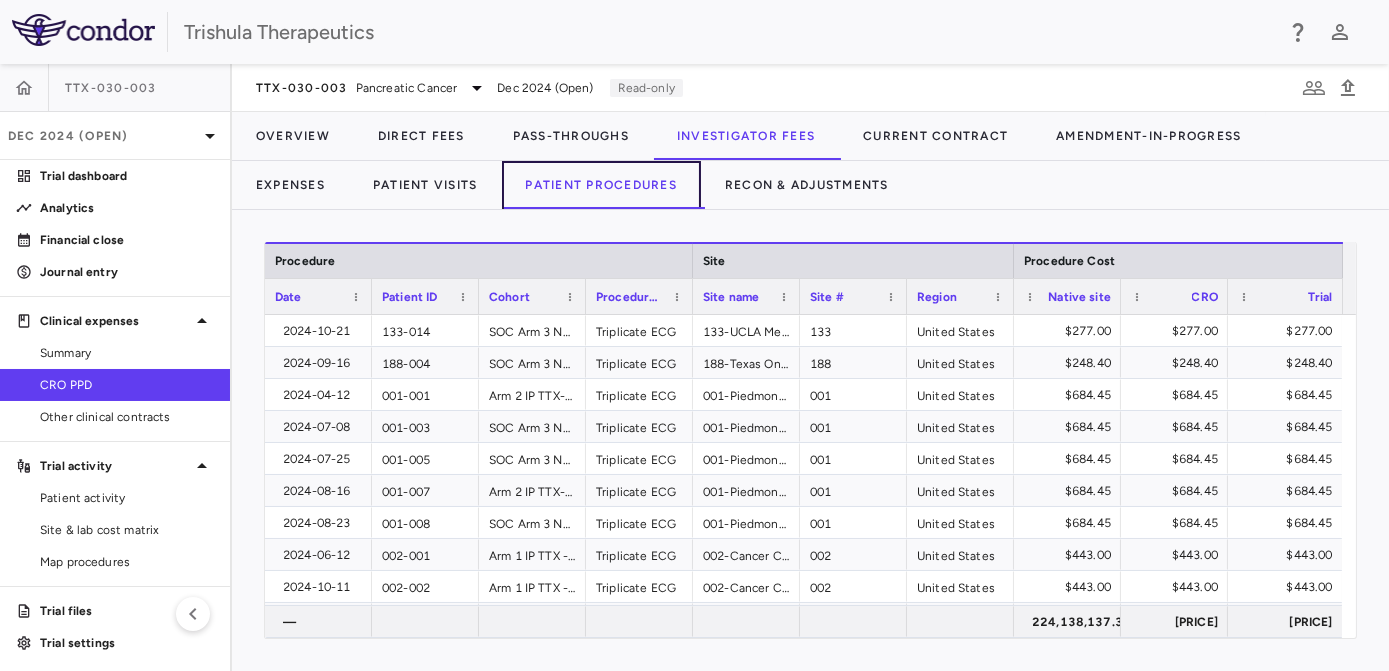 scroll, scrollTop: 424, scrollLeft: 0, axis: vertical 